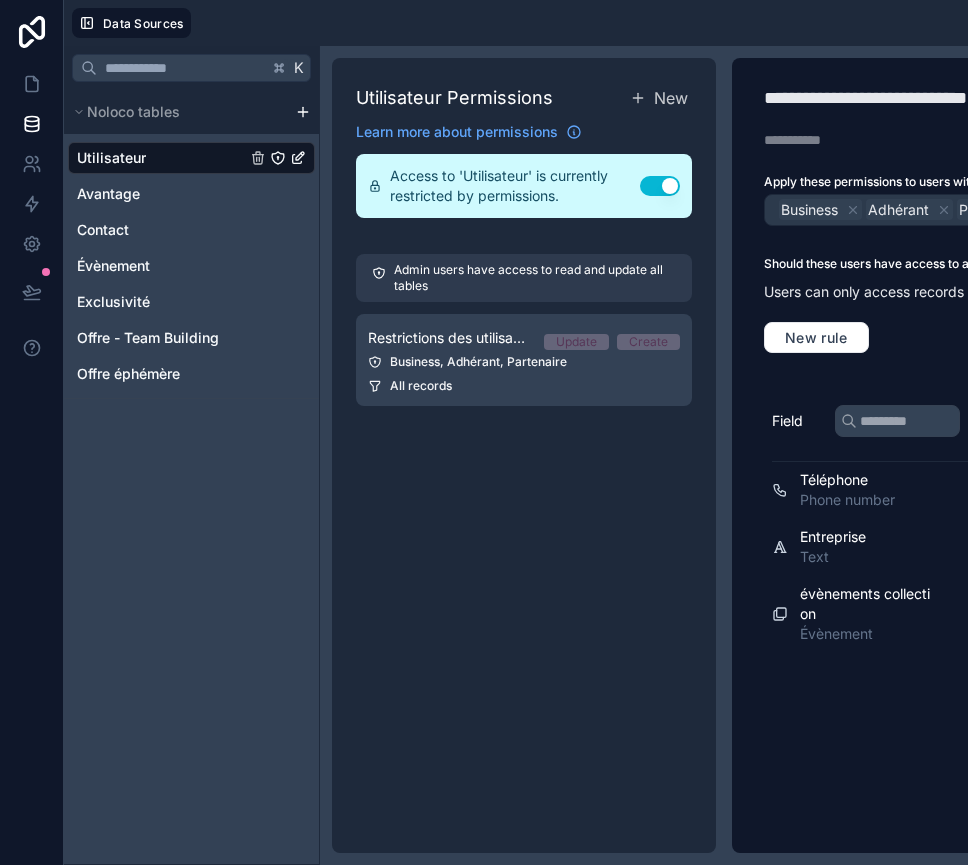 scroll, scrollTop: 0, scrollLeft: 0, axis: both 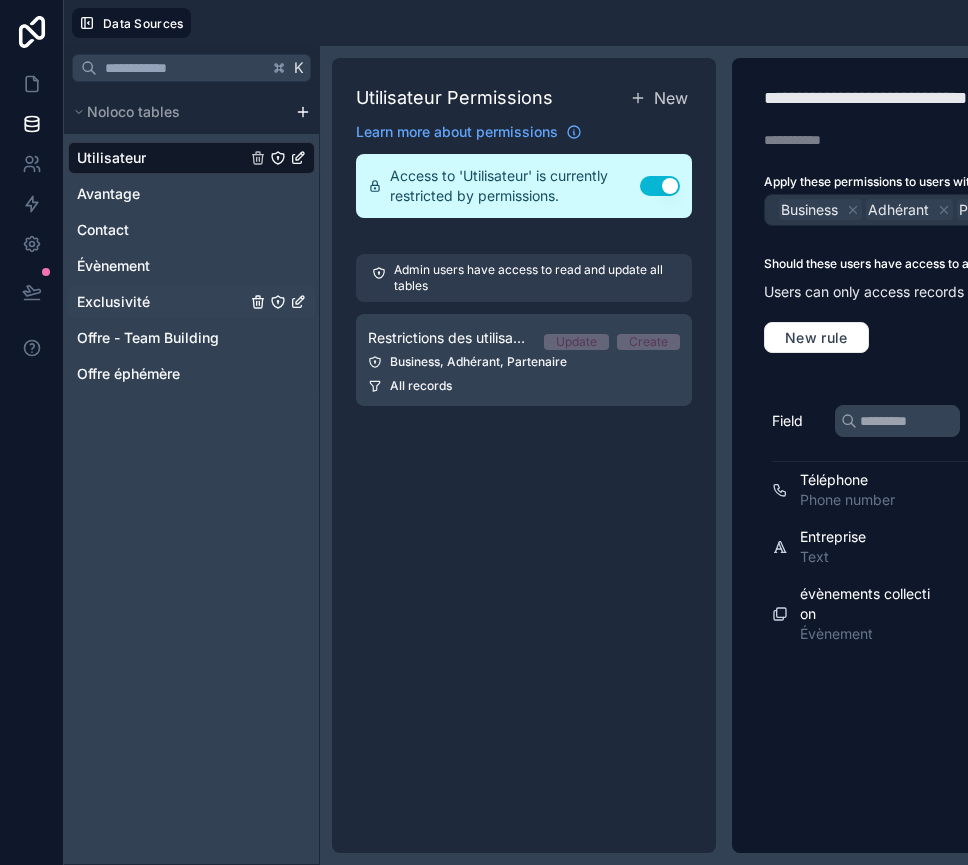click on "Exclusivité" at bounding box center (113, 302) 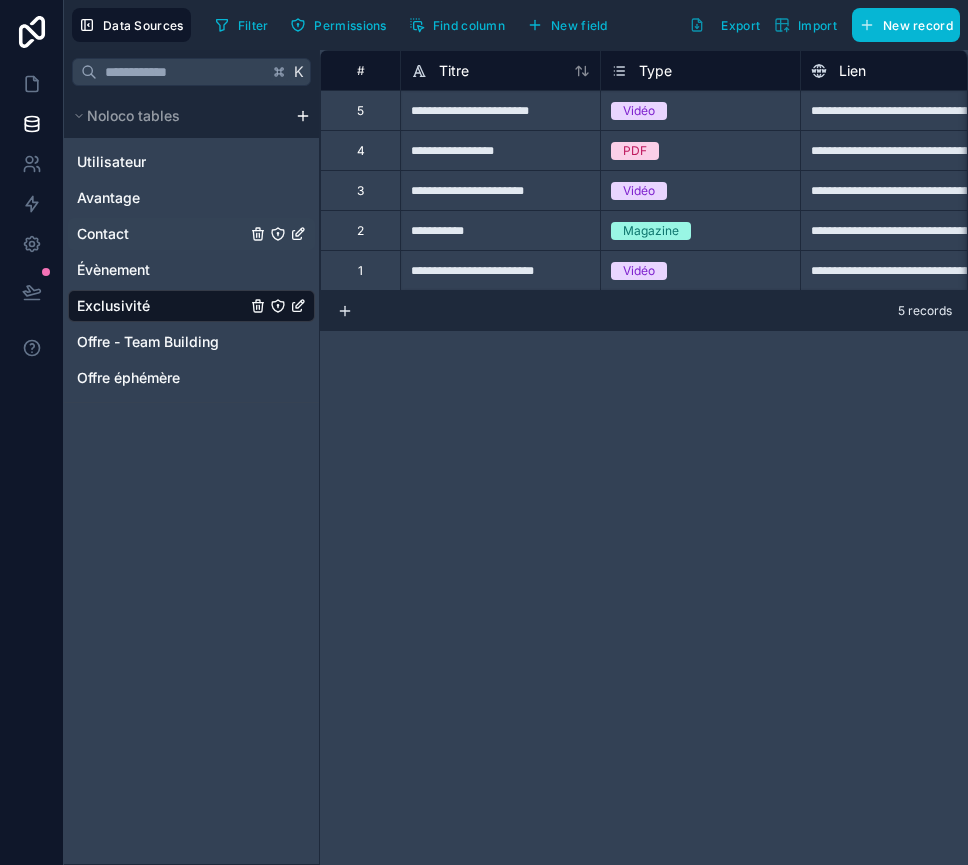 click on "Contact" at bounding box center (191, 234) 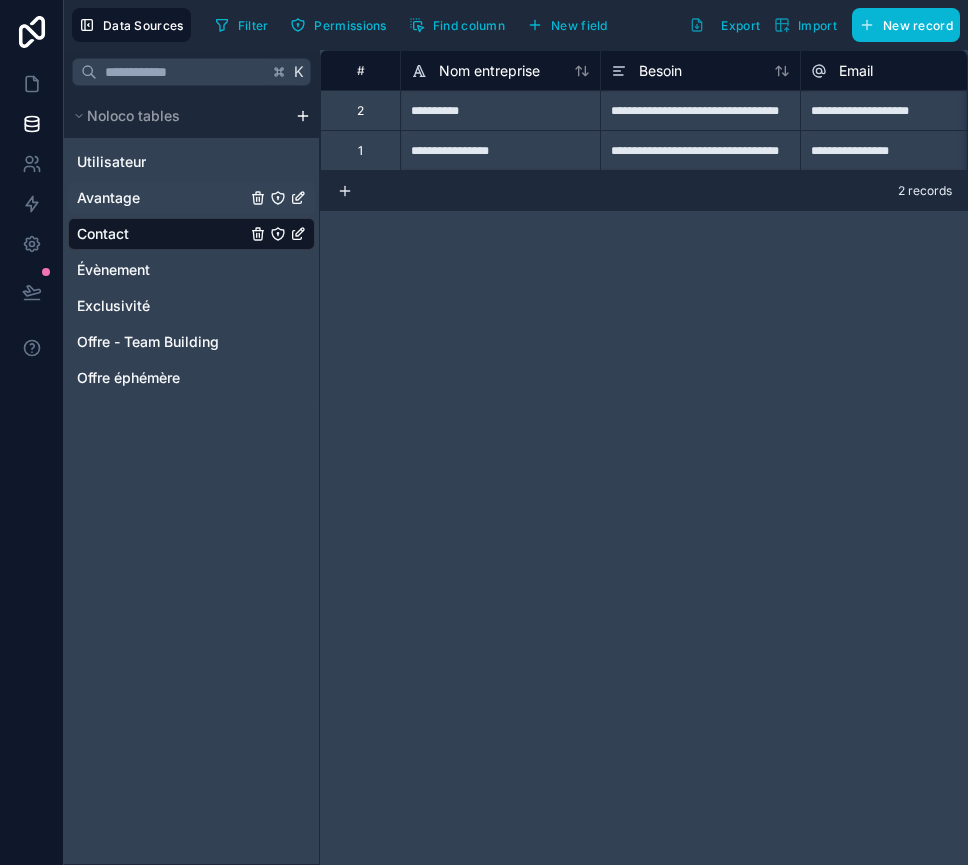 click on "Avantage" at bounding box center (108, 198) 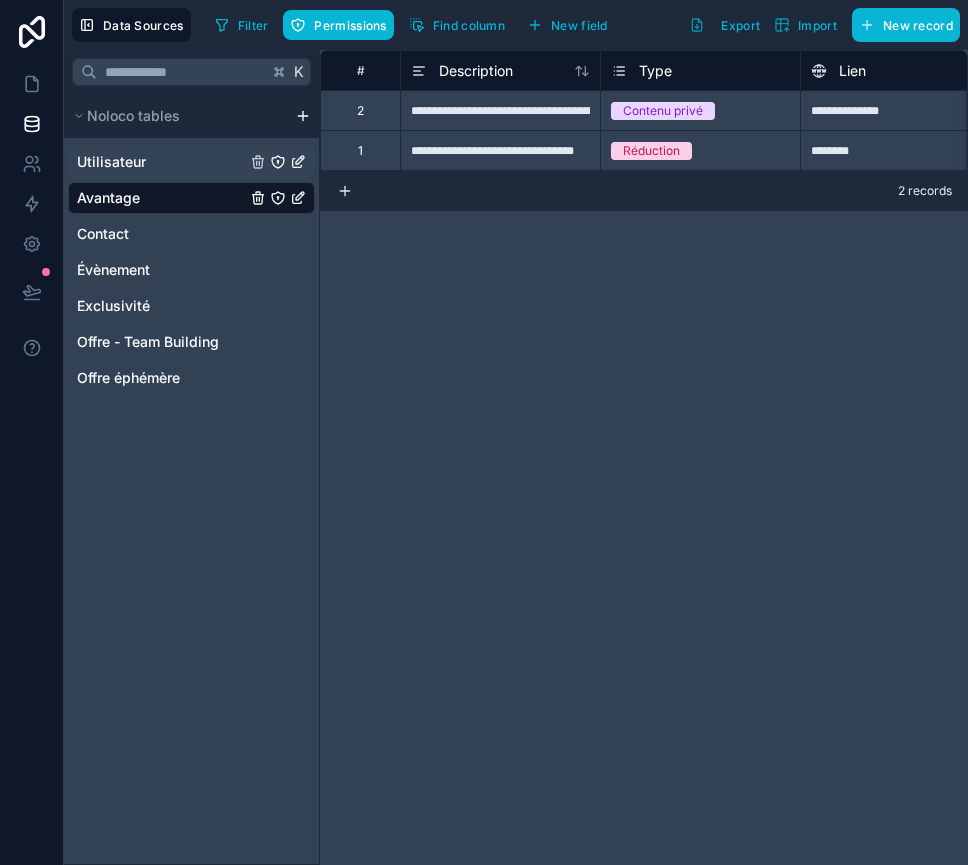 click on "Utilisateur" at bounding box center (111, 162) 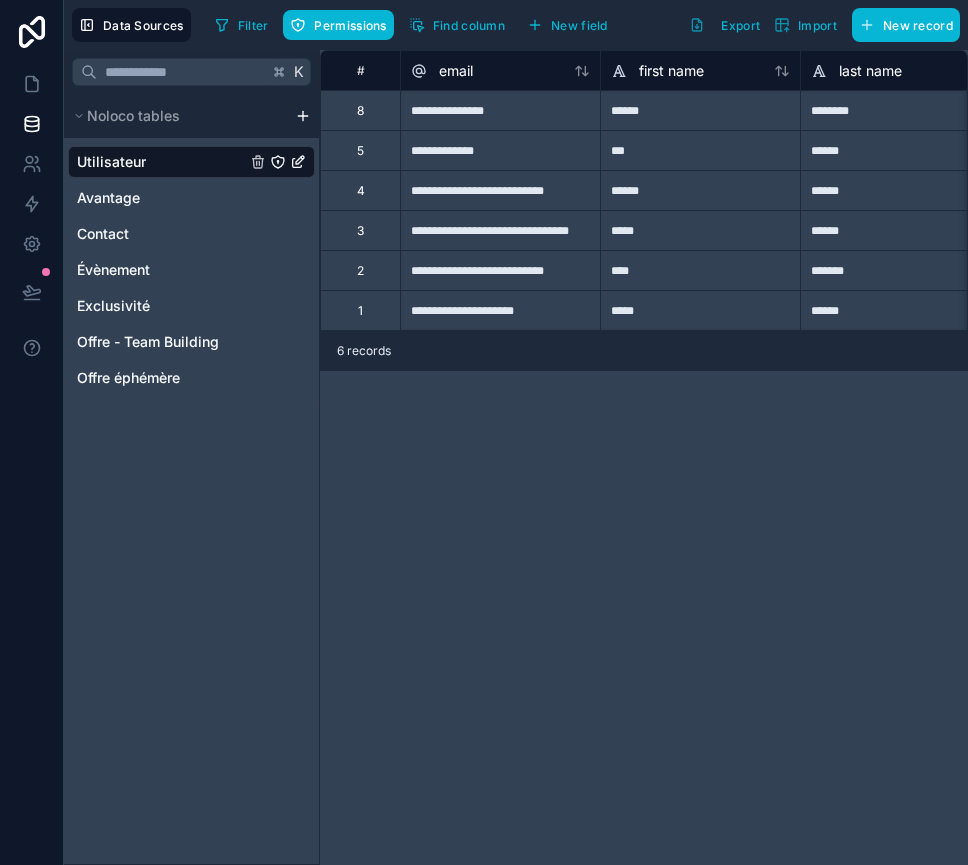 click on "**********" at bounding box center [644, 457] 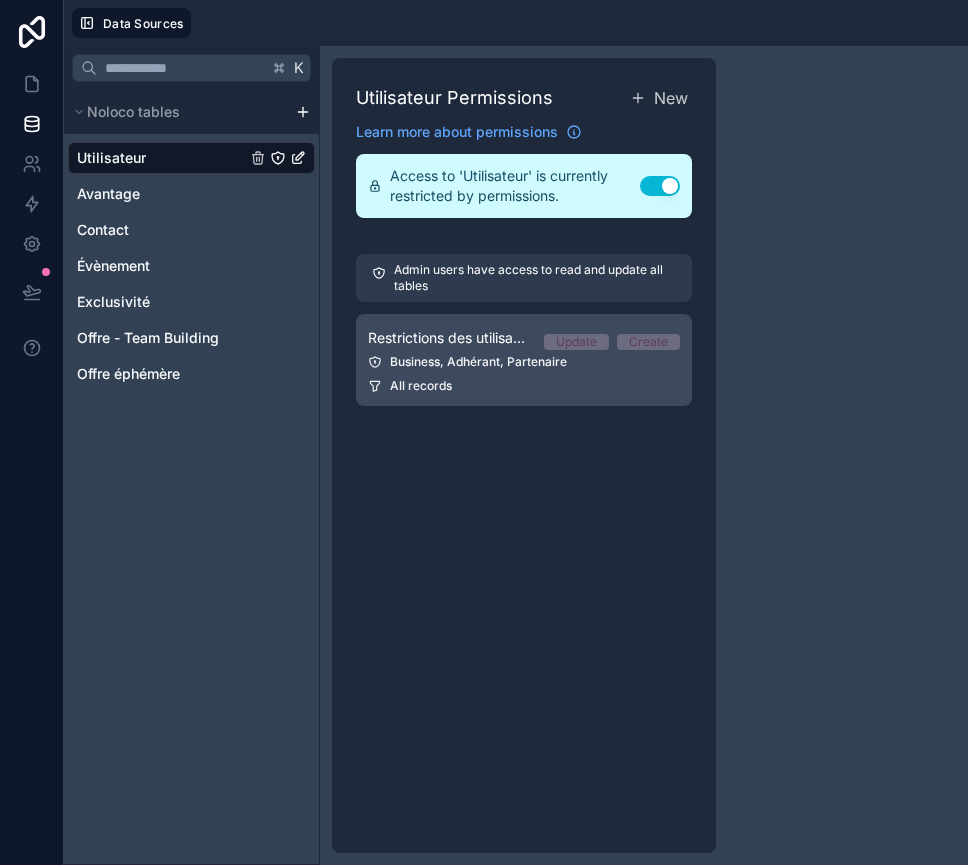 click on "Restrictions des utilisateurs Update Create Business, Adhérant, Partenaire All records" at bounding box center (524, 360) 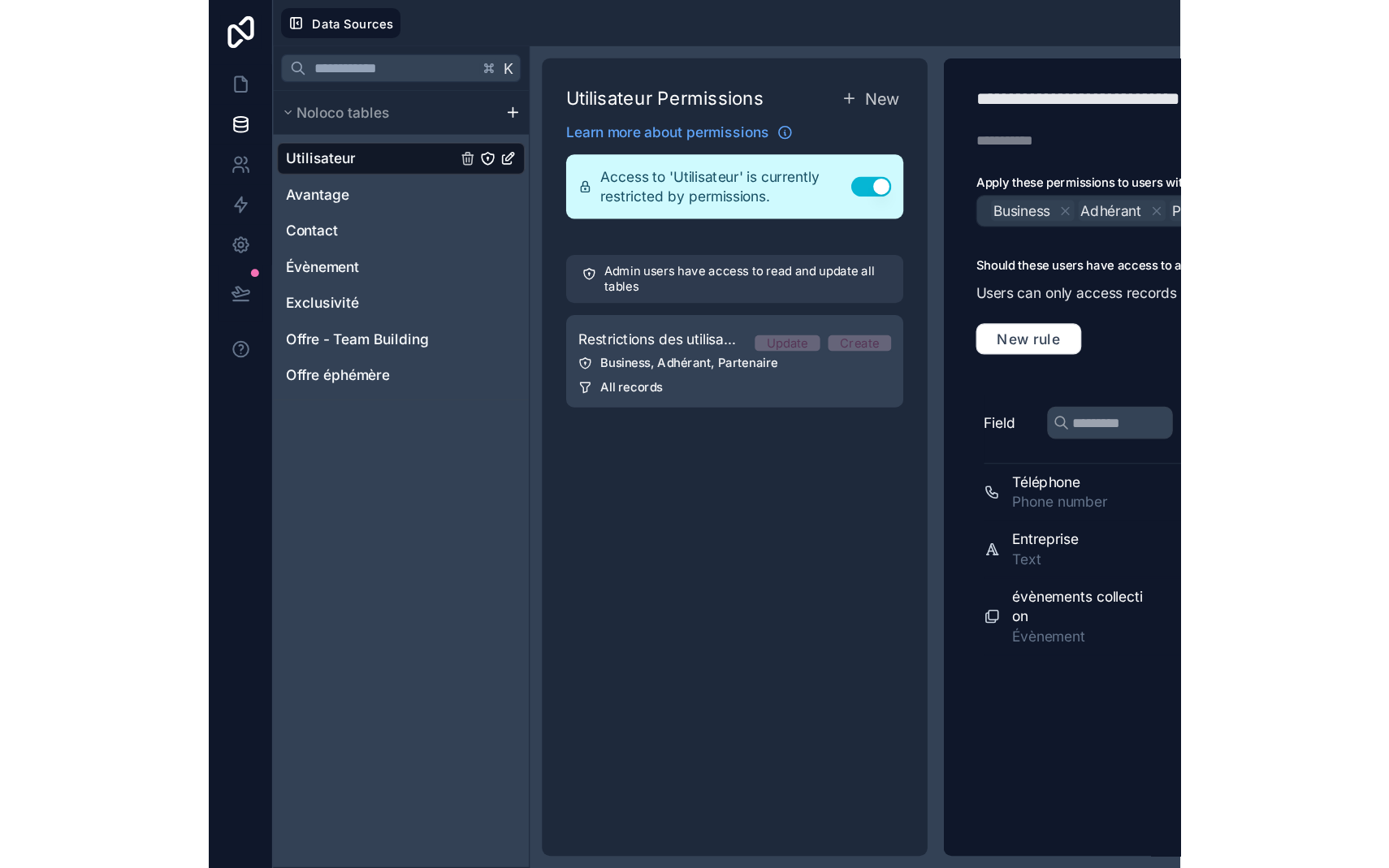 scroll, scrollTop: 0, scrollLeft: 12, axis: horizontal 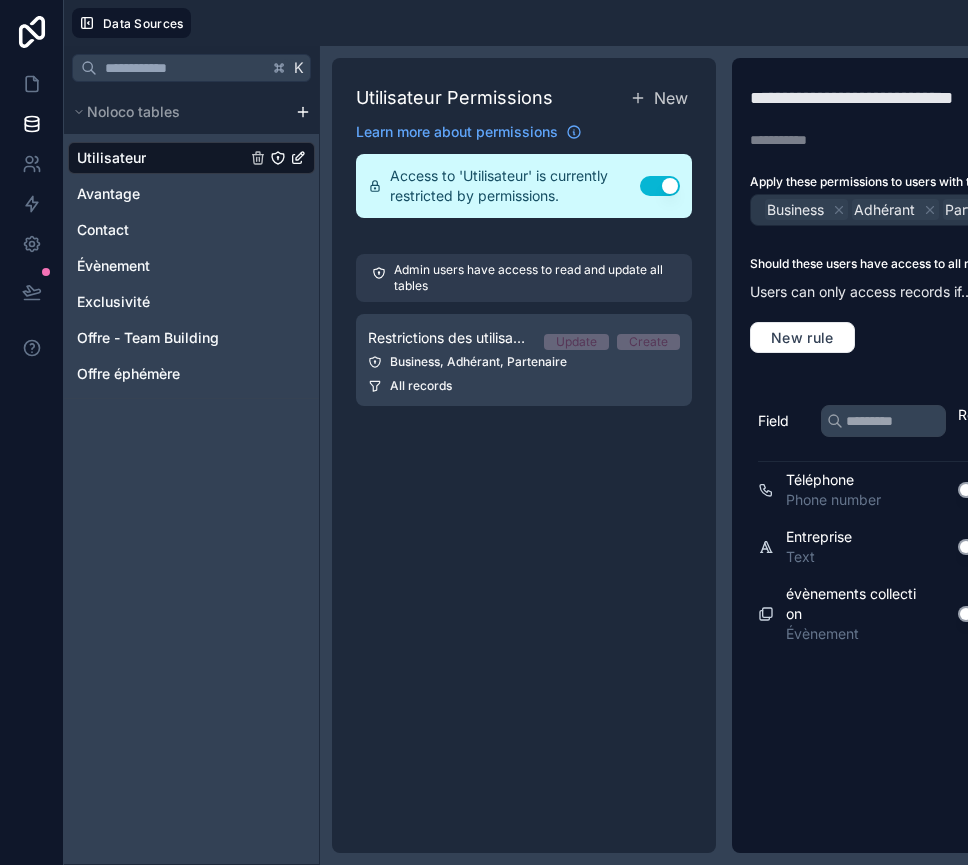 click on "**********" at bounding box center (958, 455) 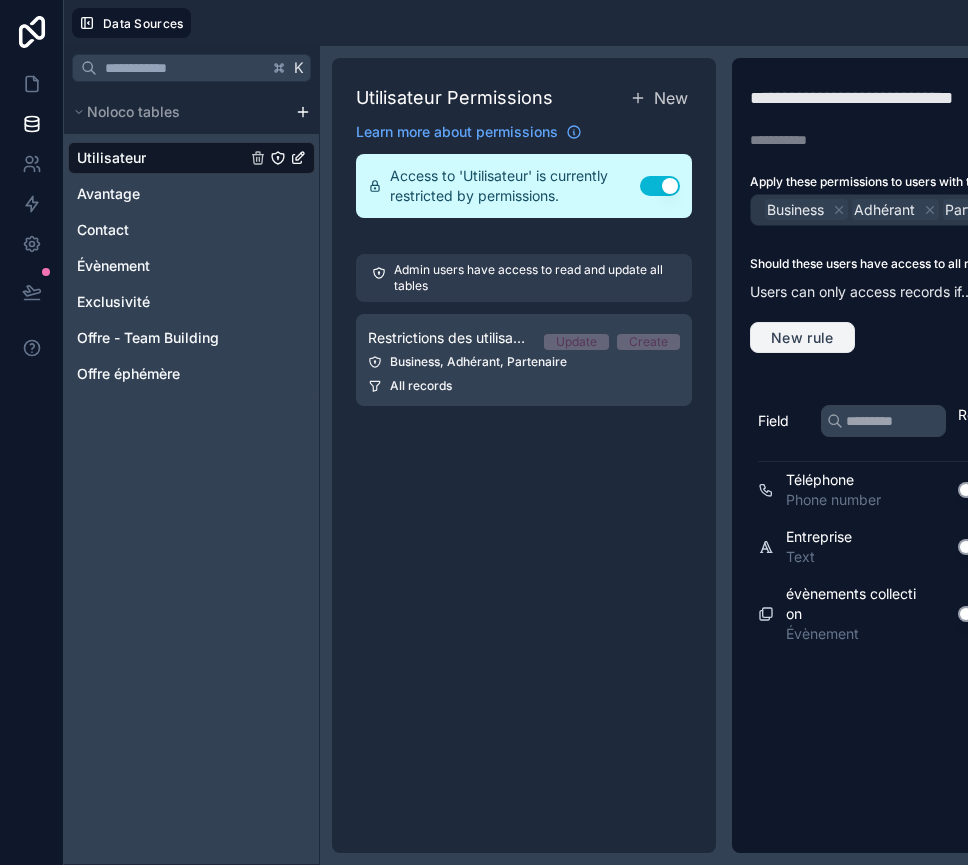 click on "New rule" at bounding box center (802, 338) 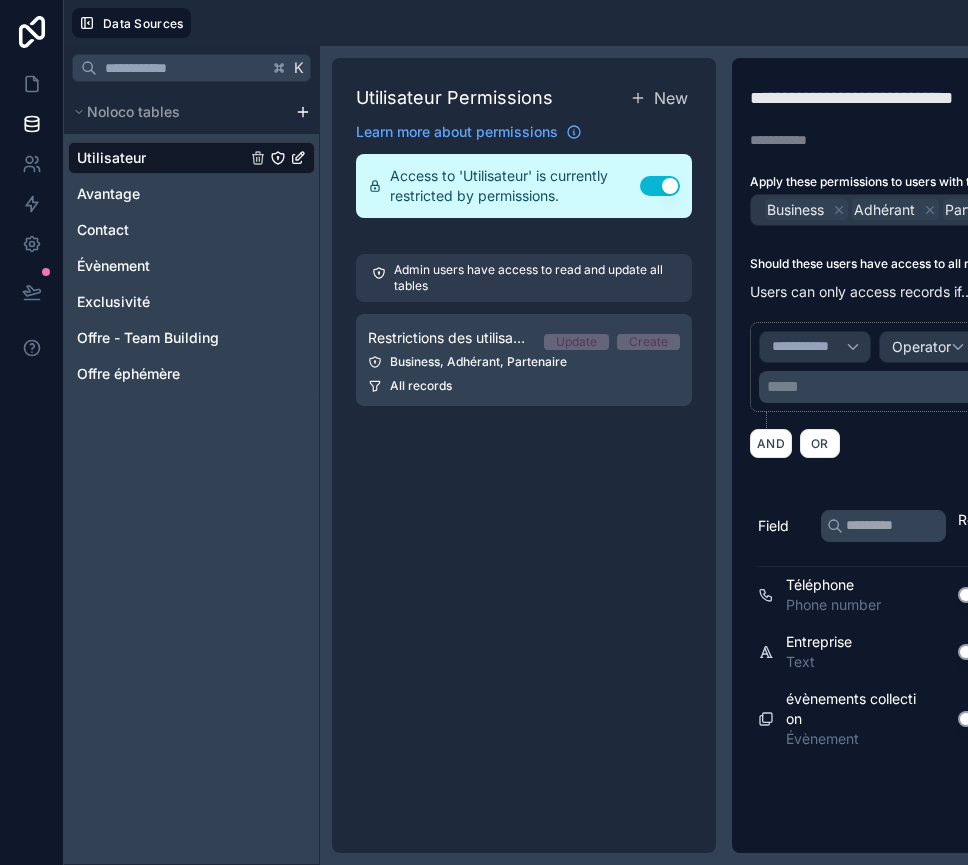 click on "**********" at bounding box center (958, 362) 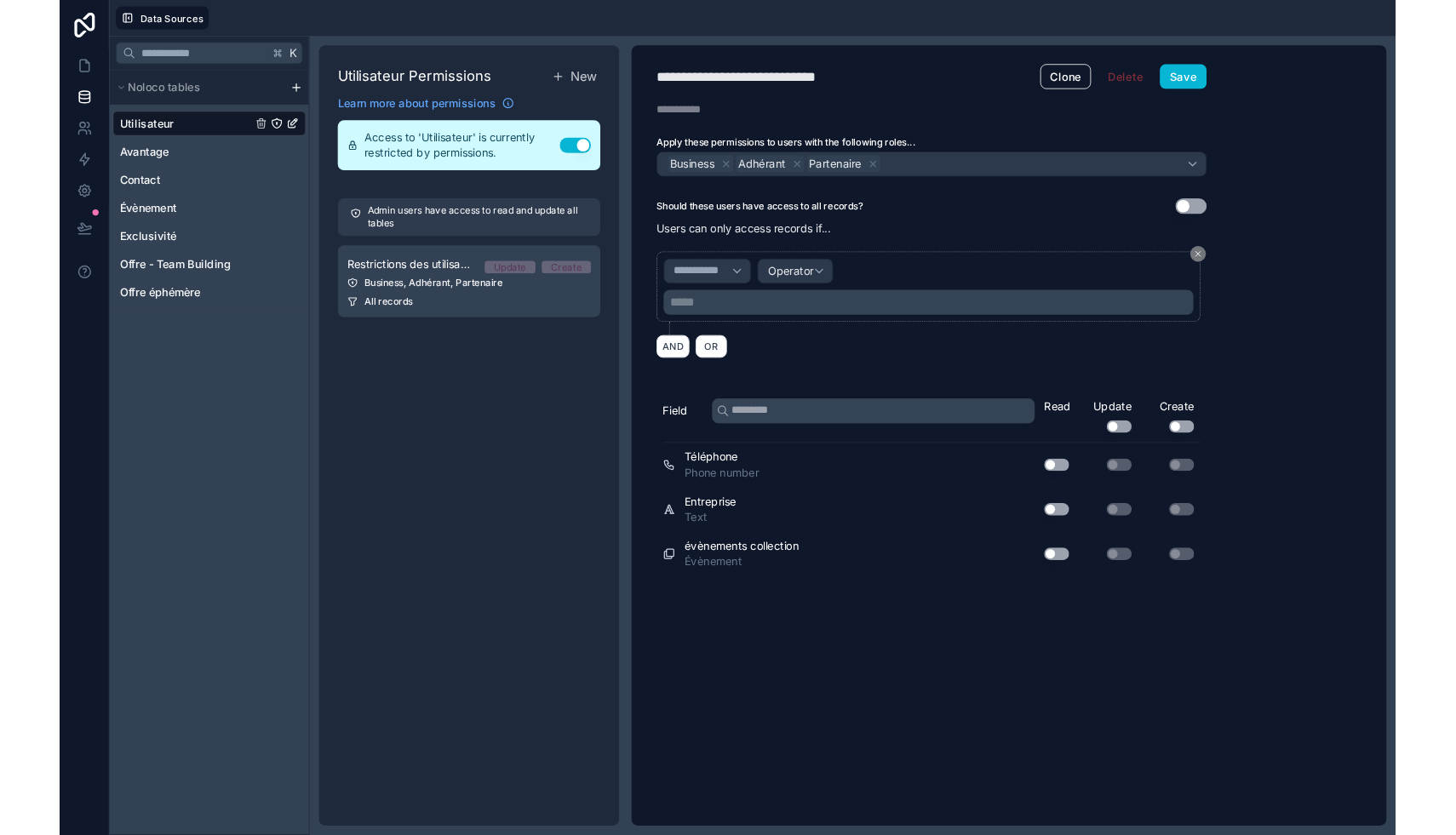 scroll, scrollTop: 0, scrollLeft: 0, axis: both 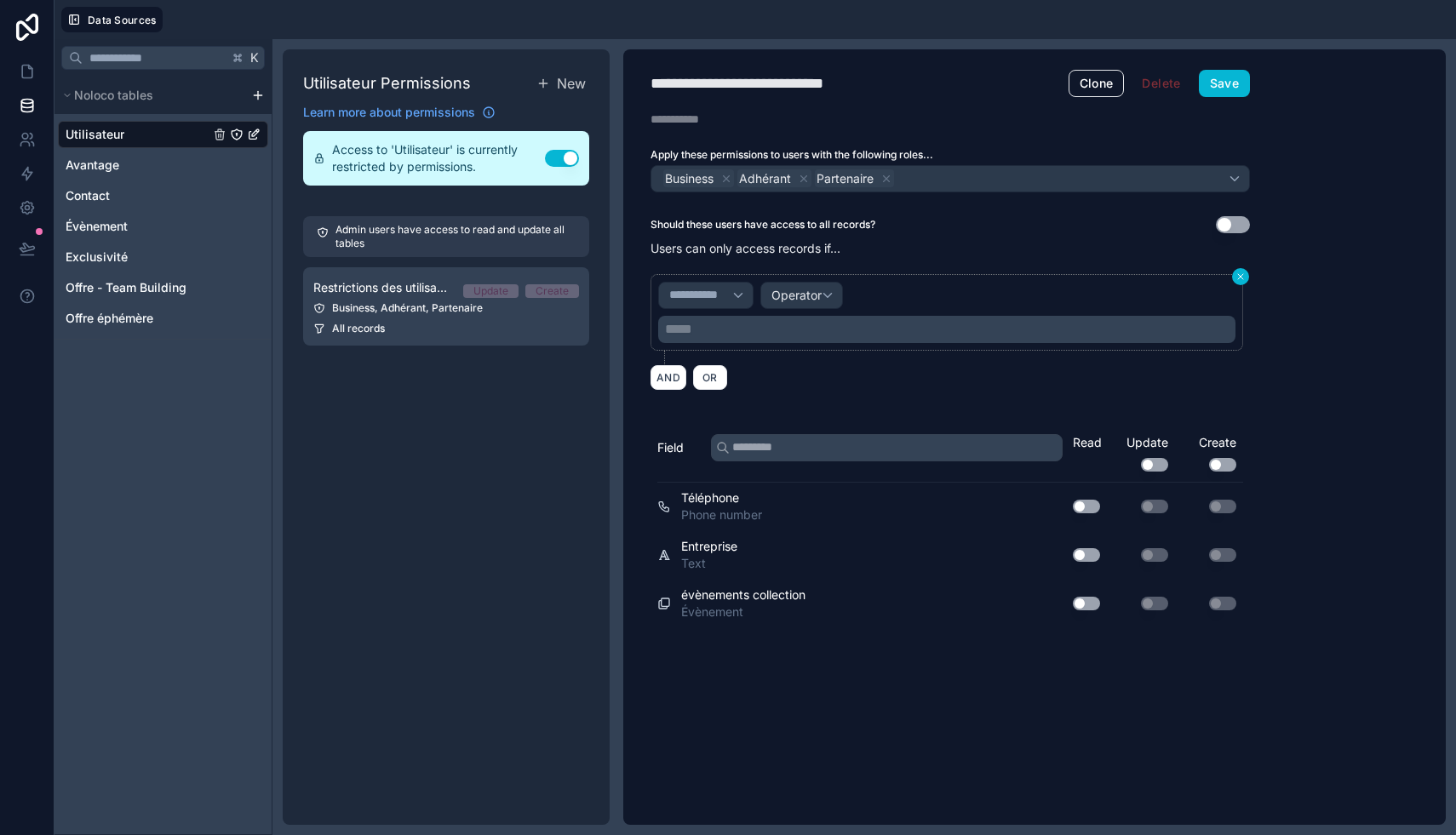 click 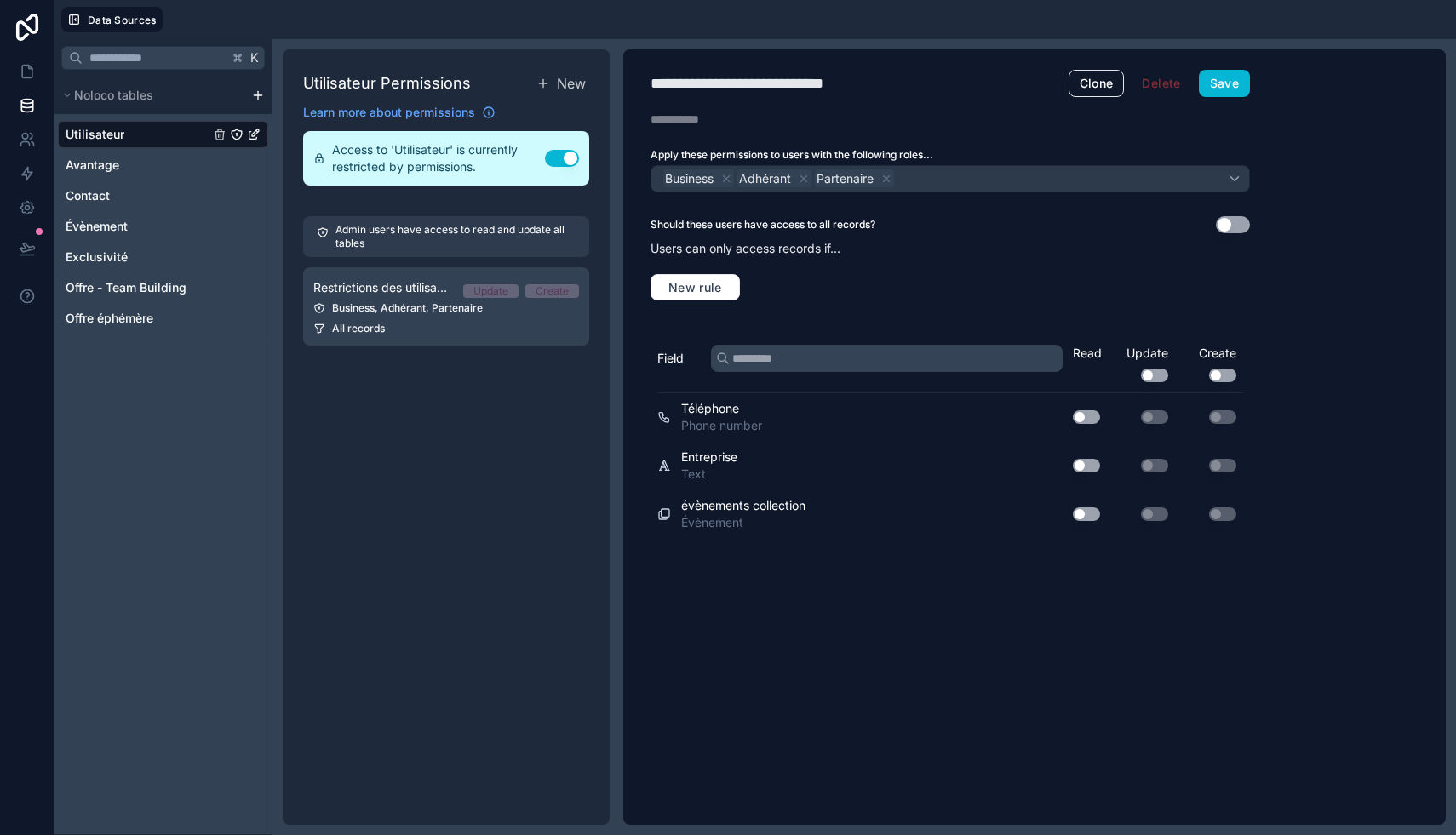 click on "Should these users have access to all records?" at bounding box center (763, 225) 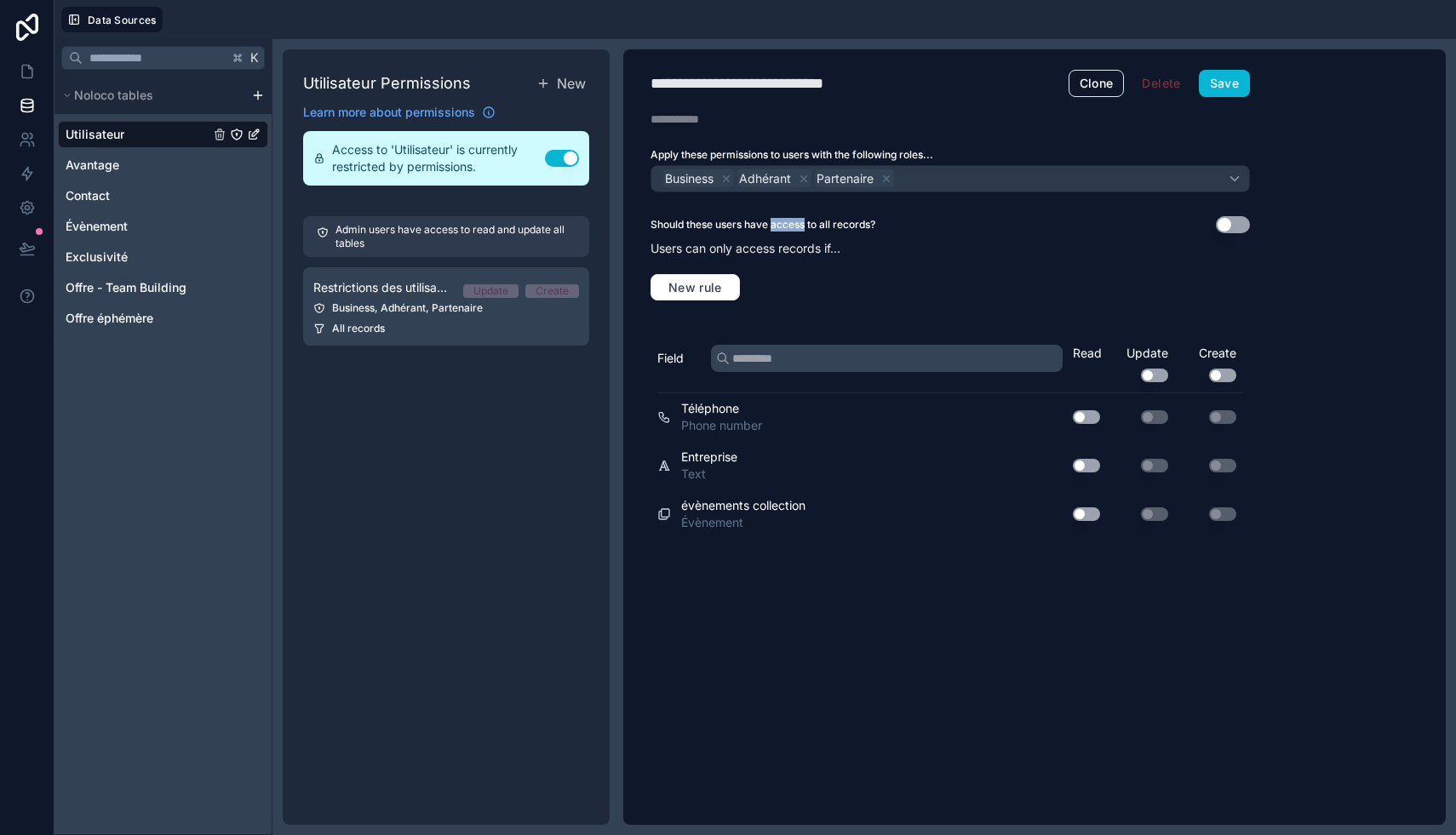 drag, startPoint x: 800, startPoint y: 225, endPoint x: 1006, endPoint y: 225, distance: 206 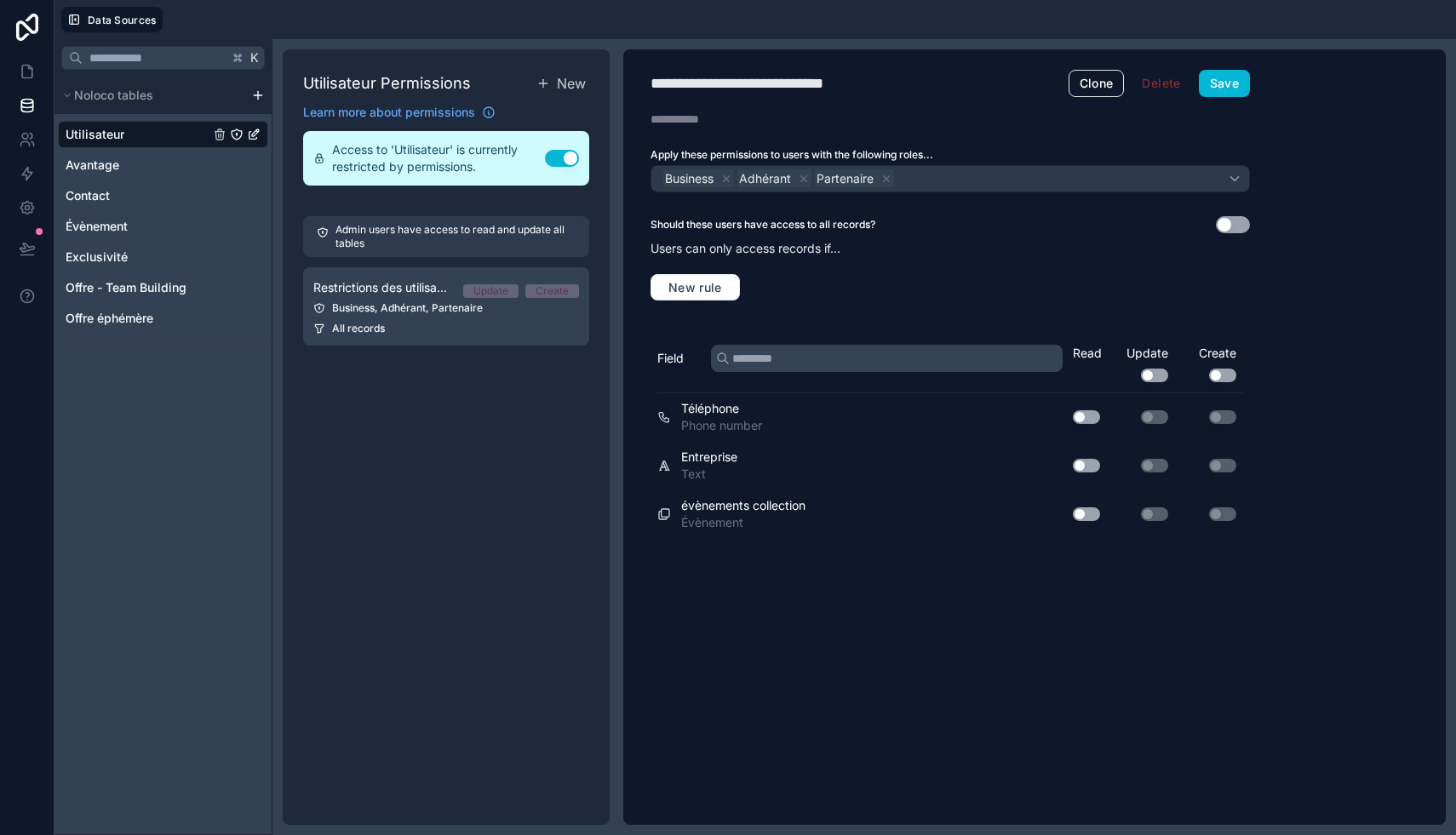 click on "Should these users have access to all records? Use setting" at bounding box center [950, 225] 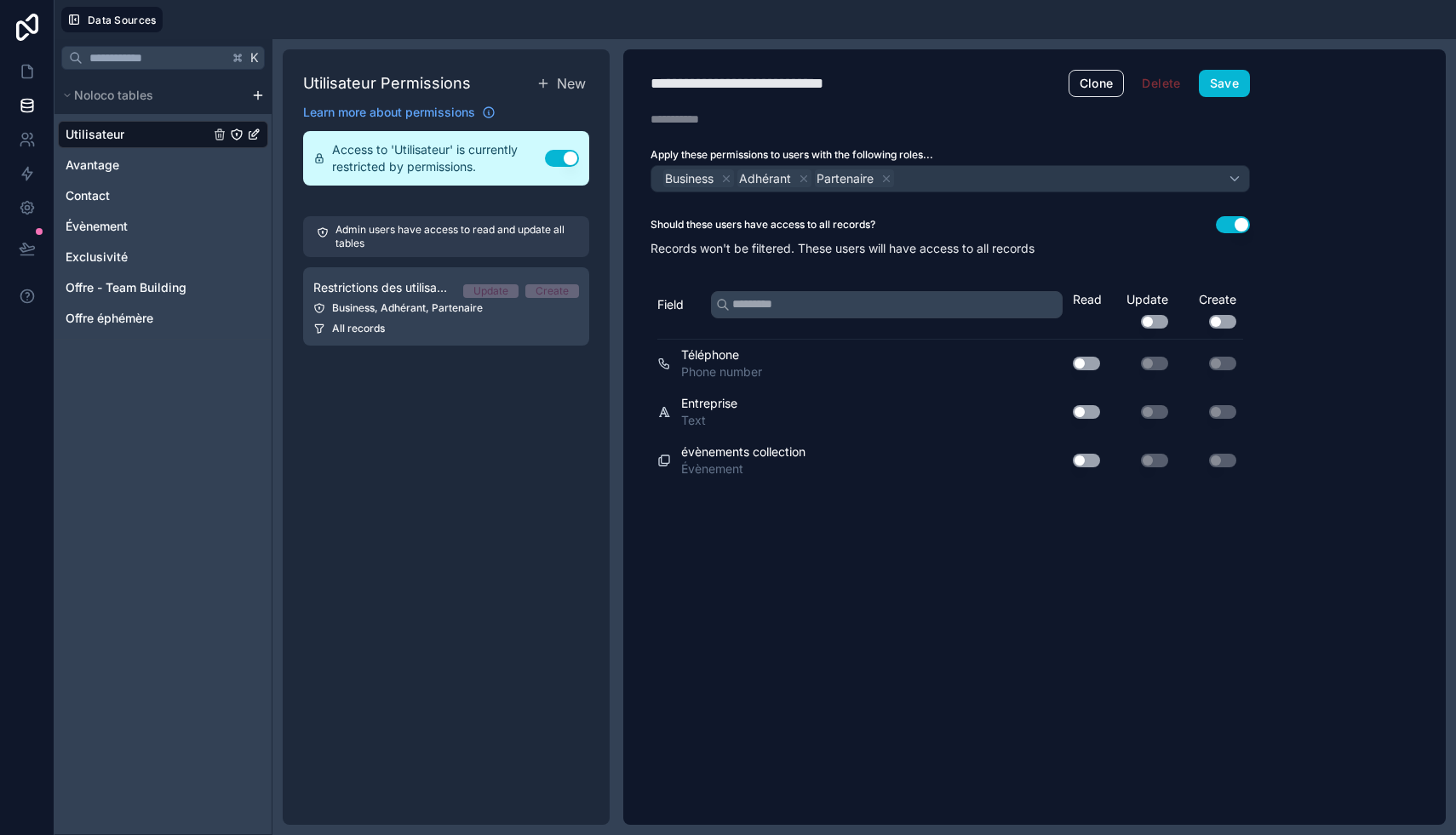 click on "Use setting" at bounding box center (1233, 225) 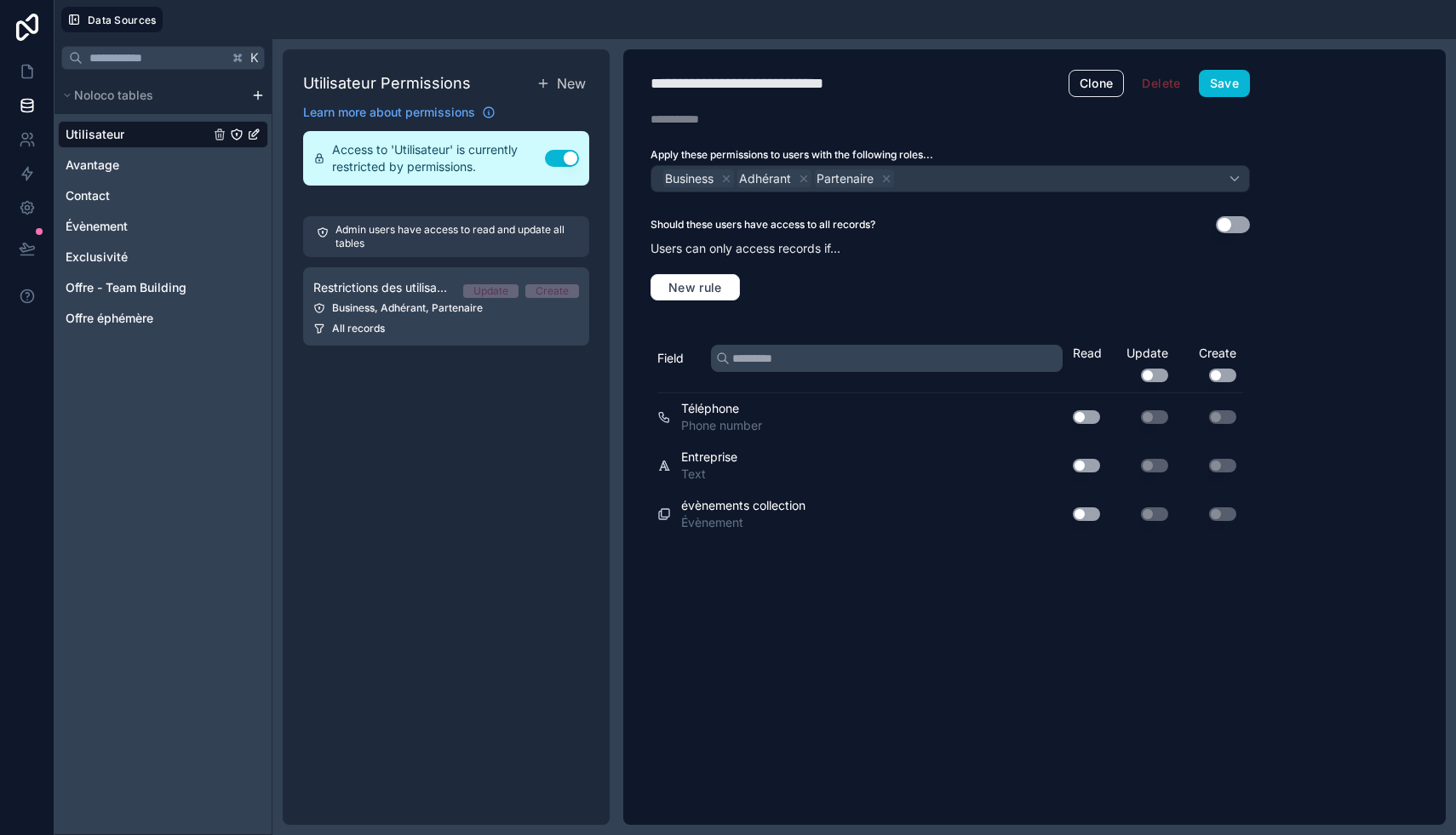 click on "**********" at bounding box center [756, 83] 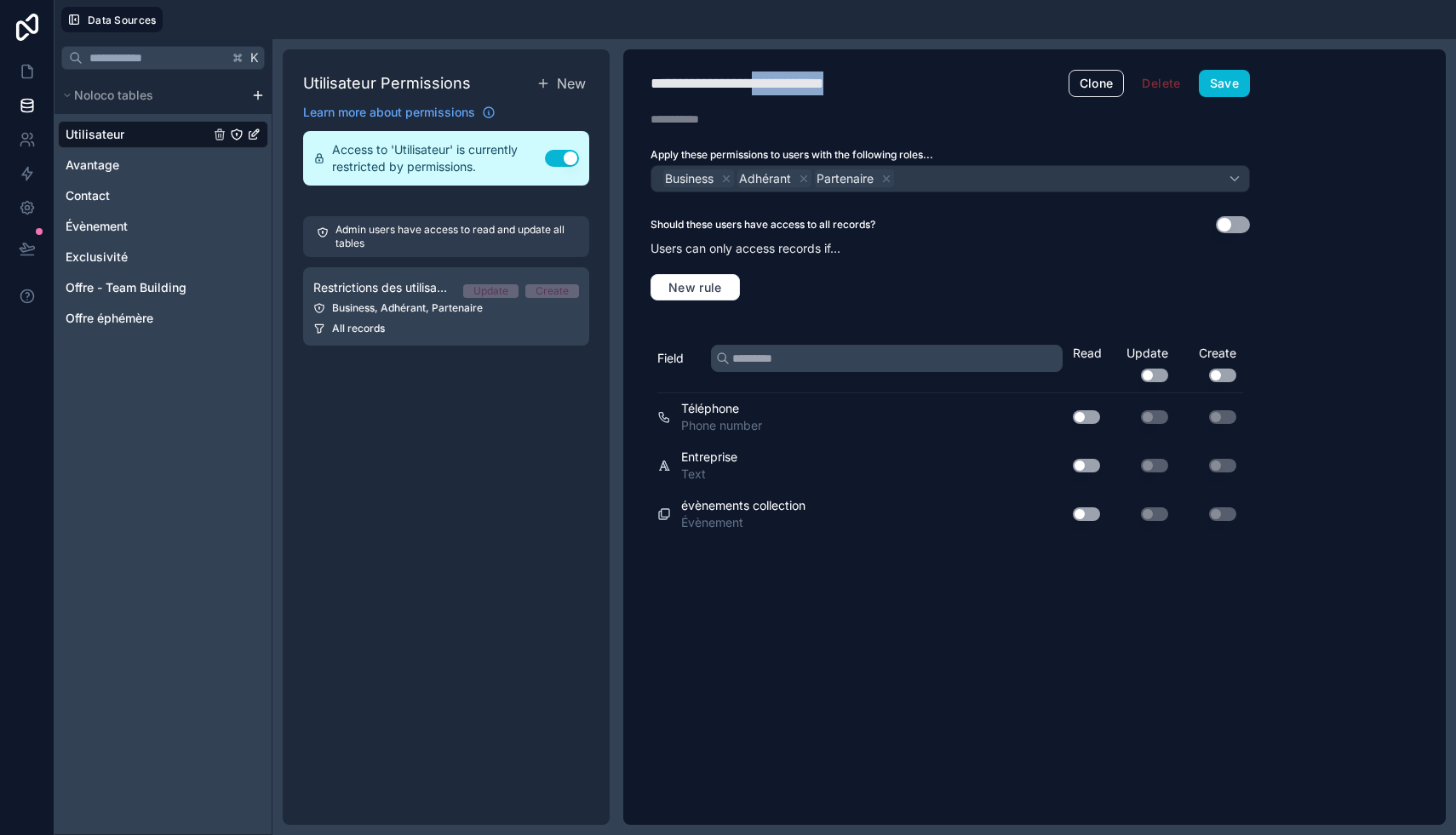 click on "**********" at bounding box center [756, 83] 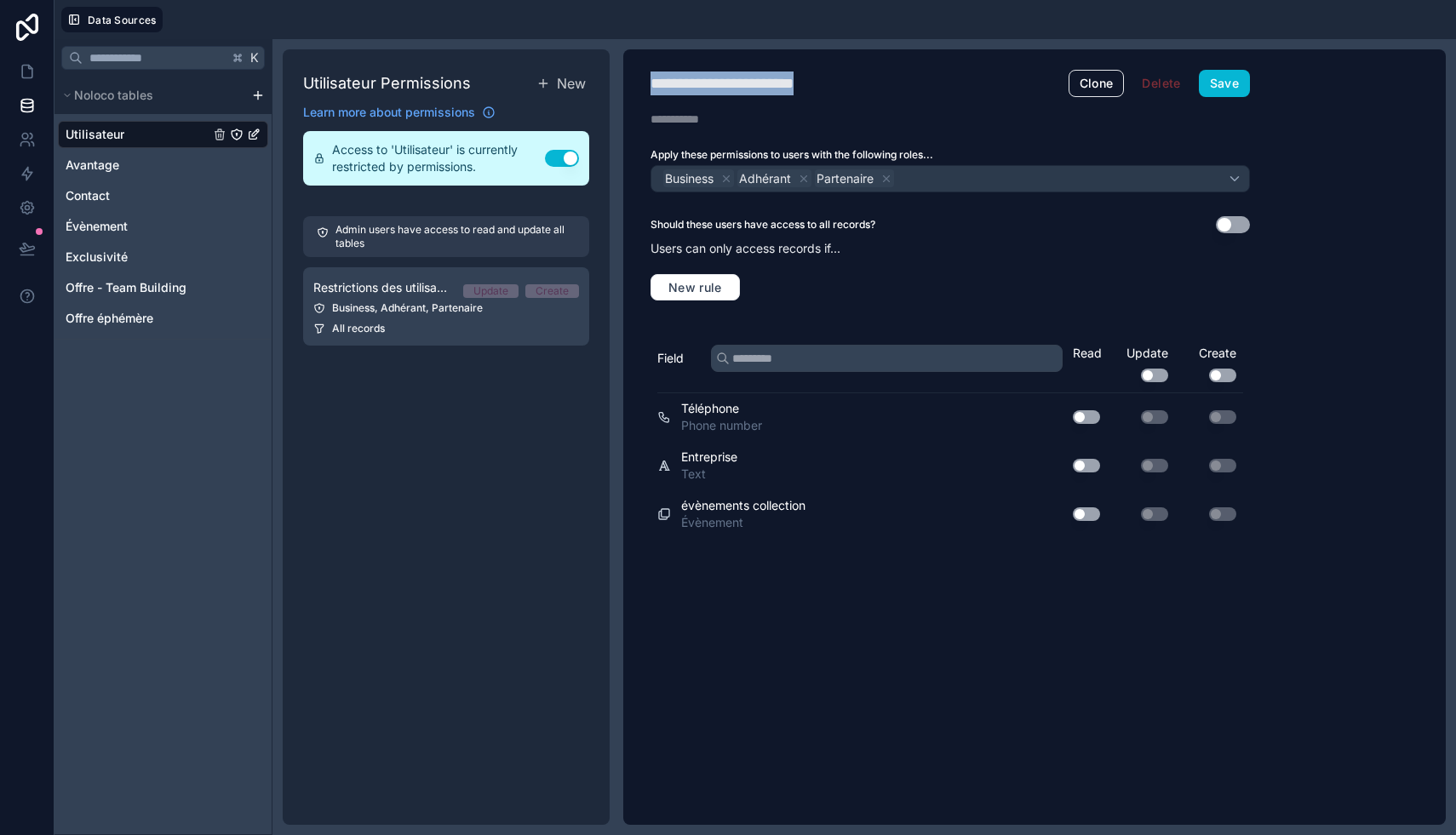 drag, startPoint x: 817, startPoint y: 86, endPoint x: 631, endPoint y: 78, distance: 186.172 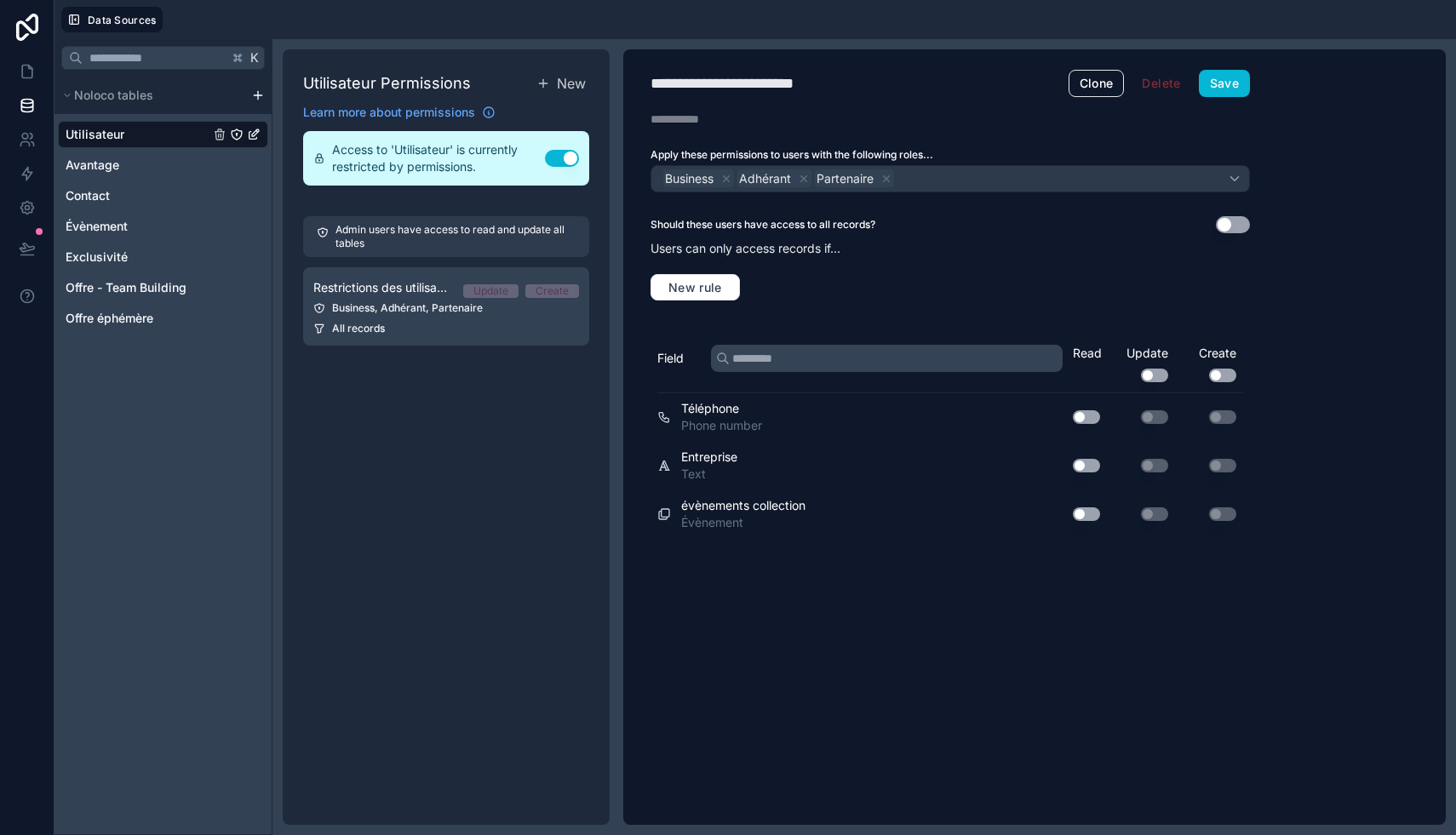 click on "**********" at bounding box center [859, 83] 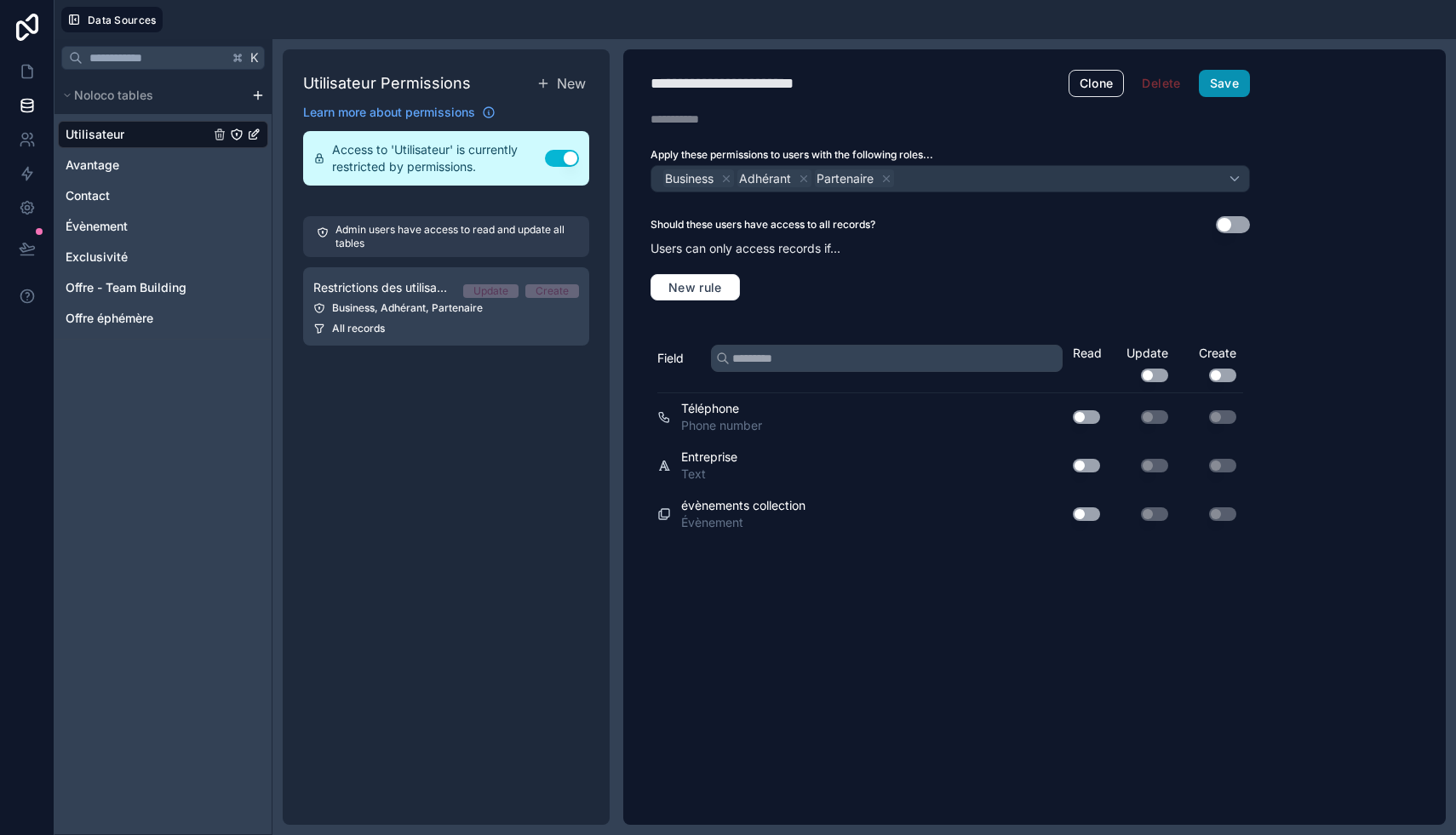 click on "Save" at bounding box center [1224, 83] 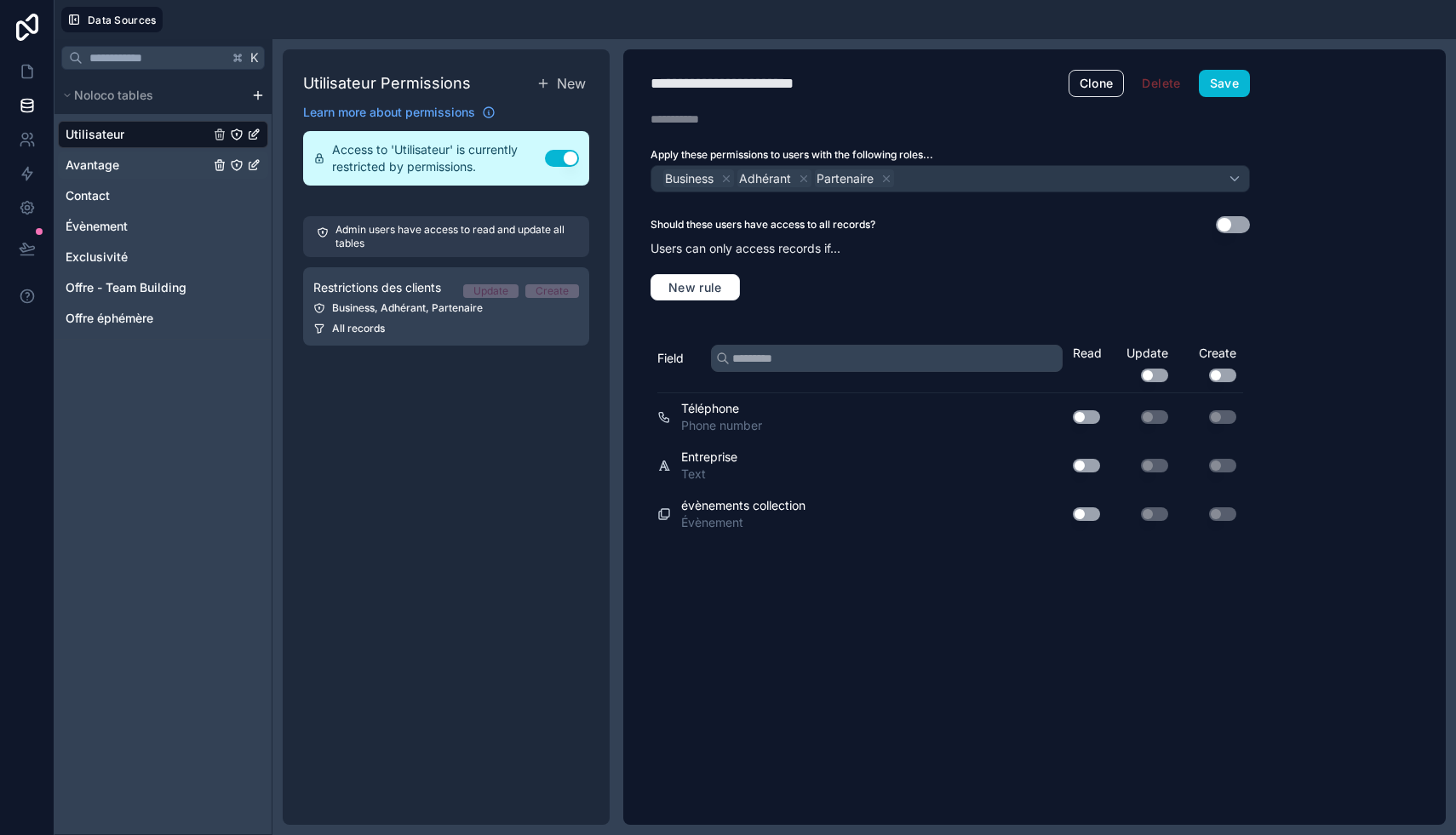 click on "Avantage" at bounding box center [92, 165] 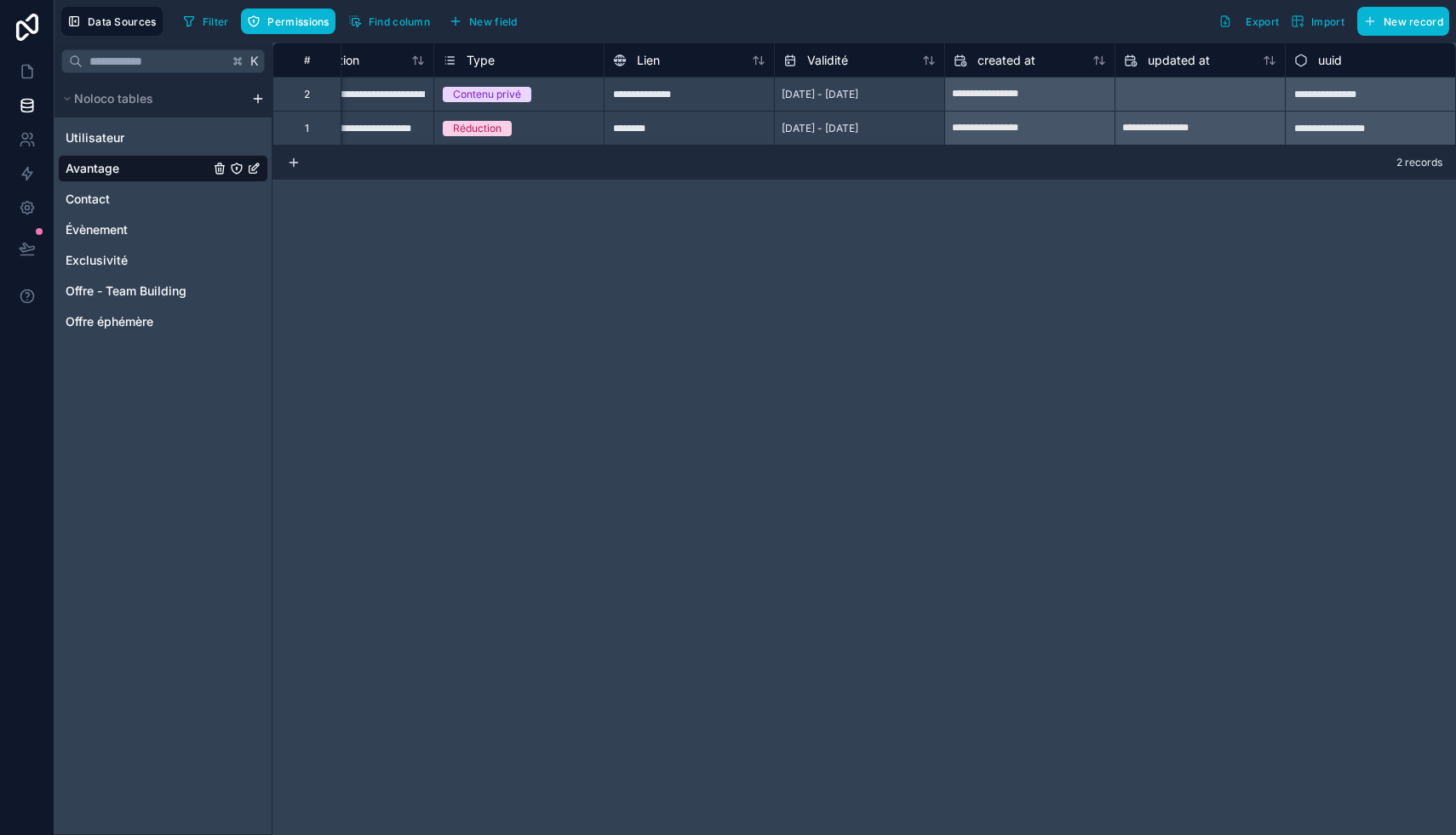 scroll, scrollTop: 0, scrollLeft: 0, axis: both 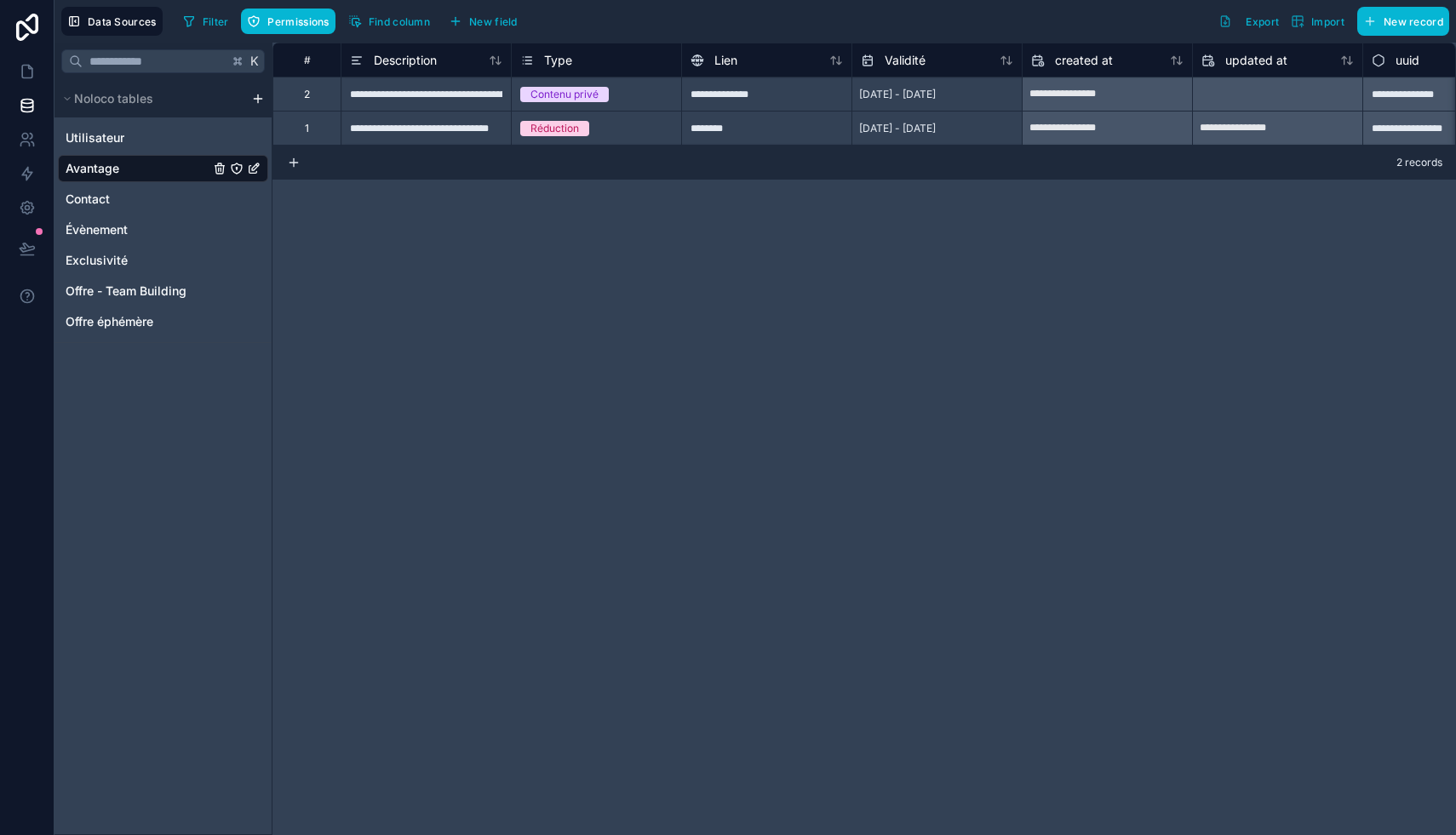 click 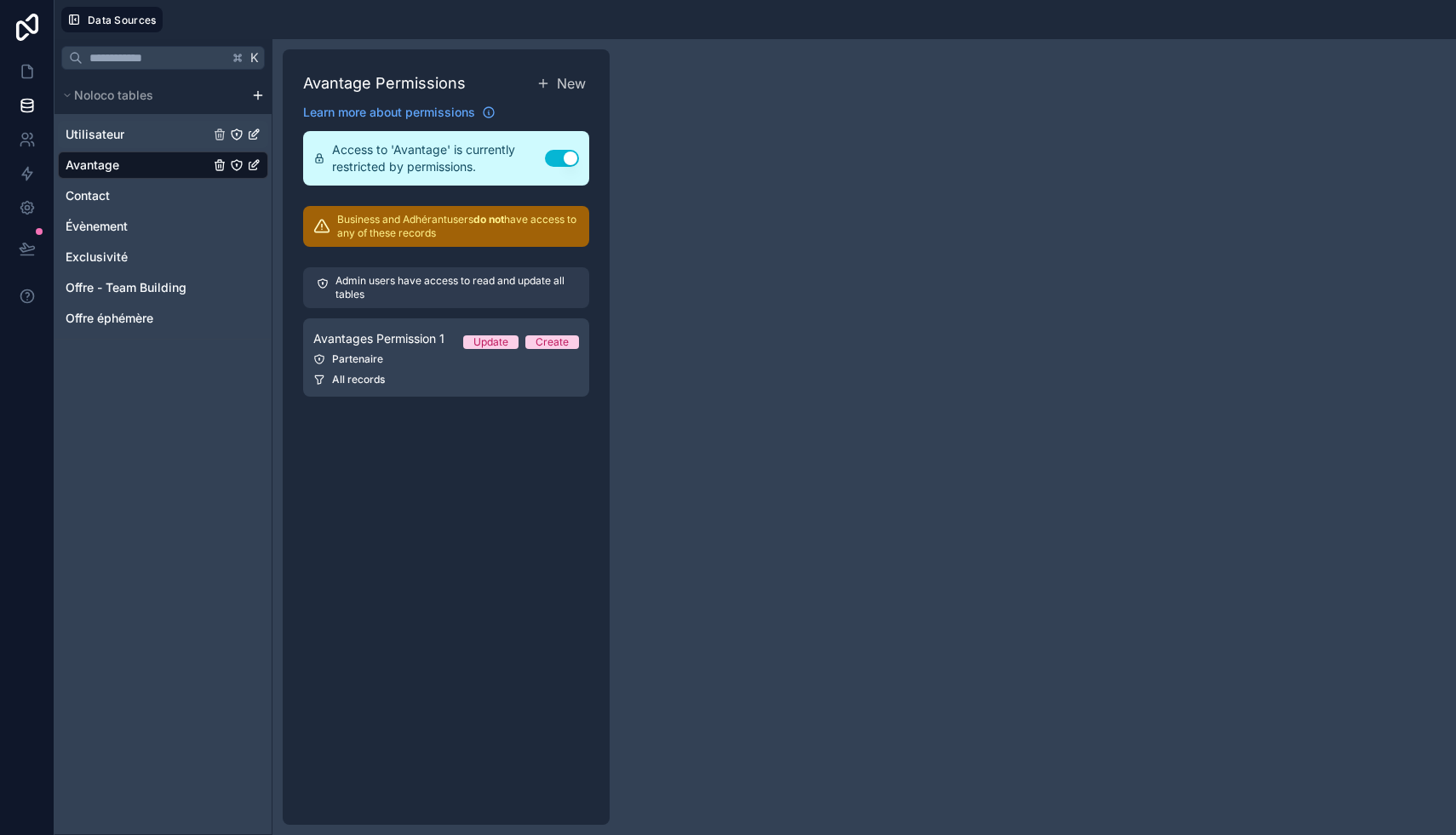 click on "Utilisateur" at bounding box center [163, 134] 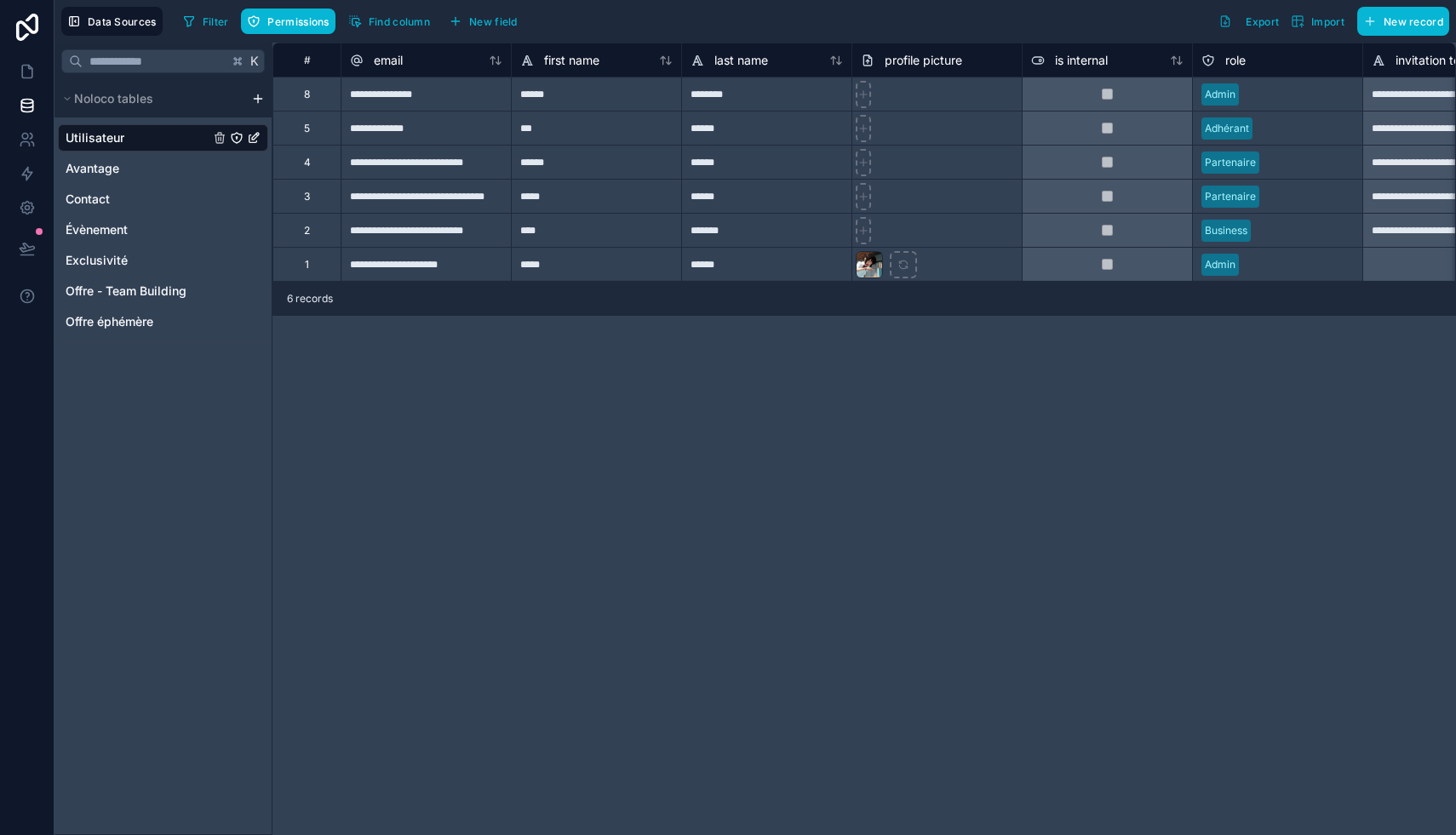 click 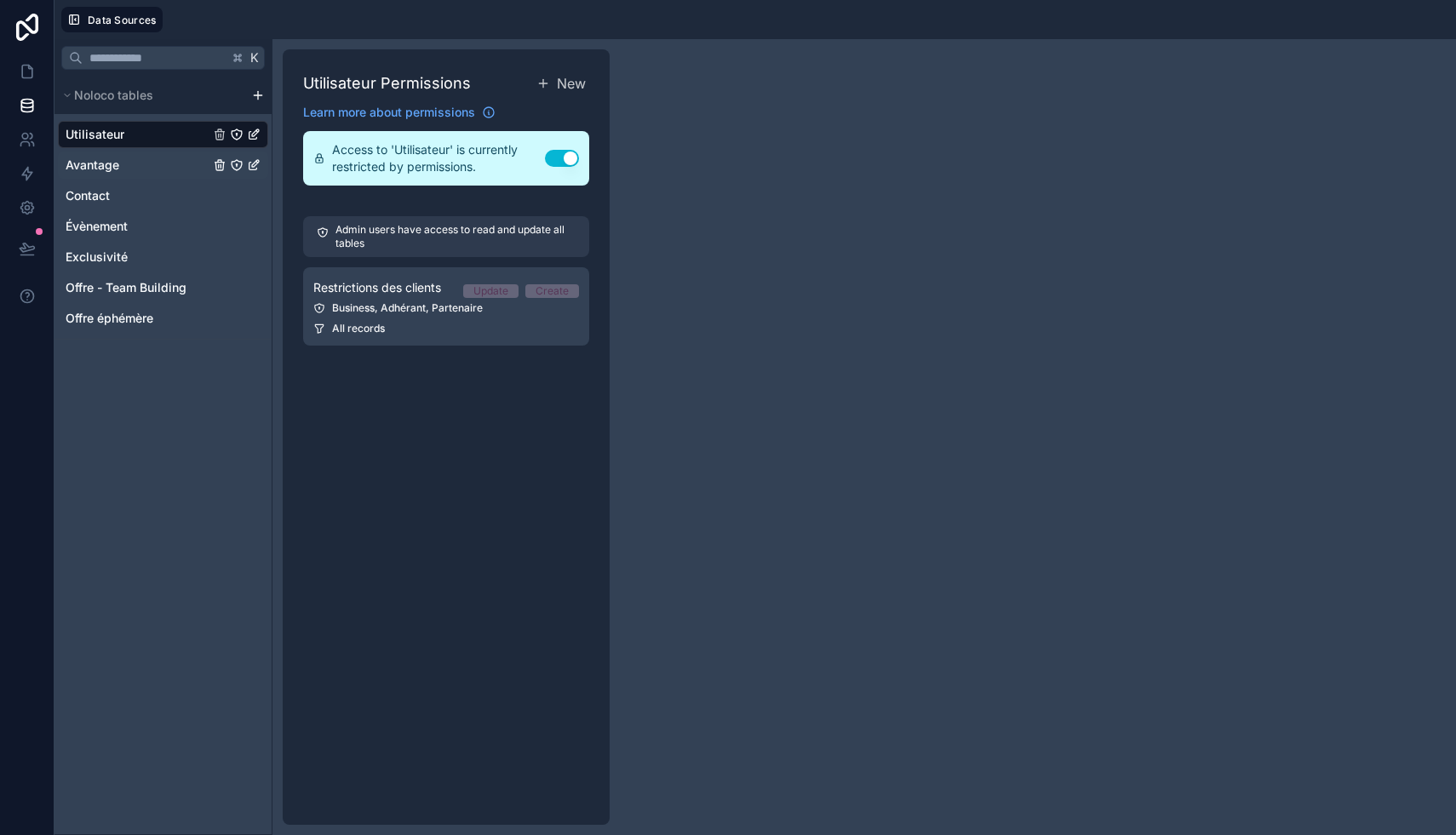 click 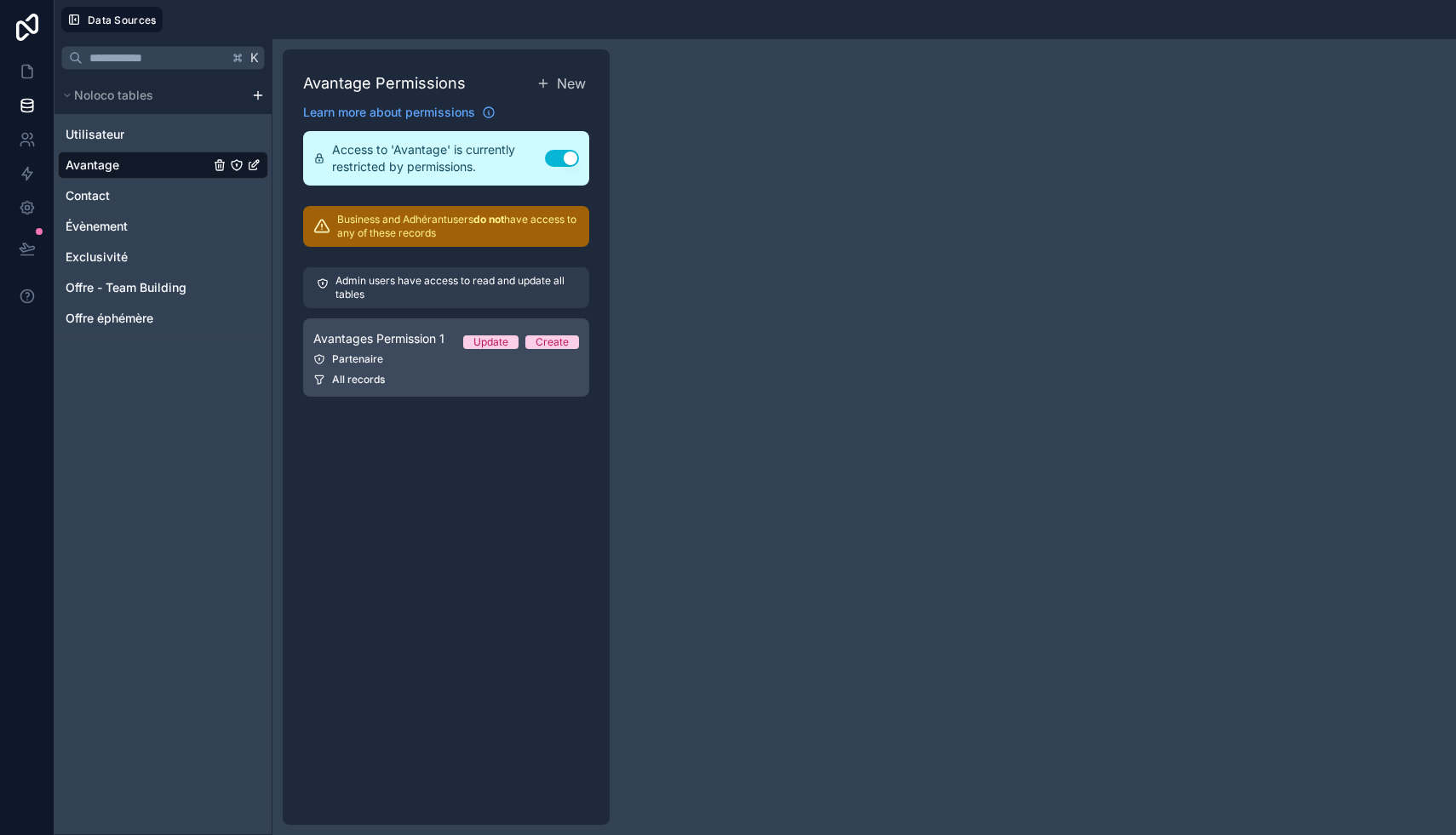 click on "Avantages Permission 1 Update Create Partenaire All records" at bounding box center (446, 357) 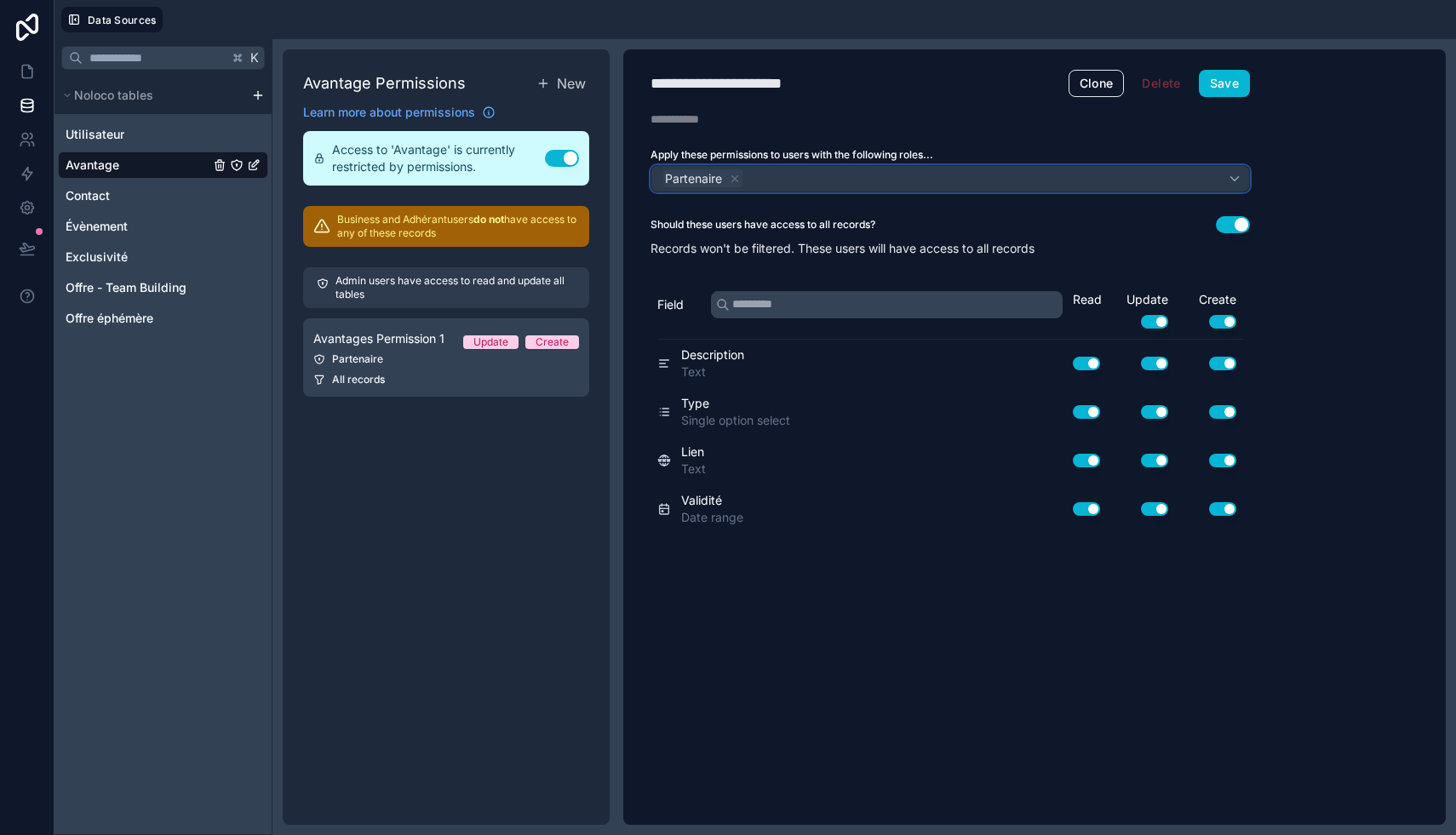 click on "Partenaire" at bounding box center (950, 179) 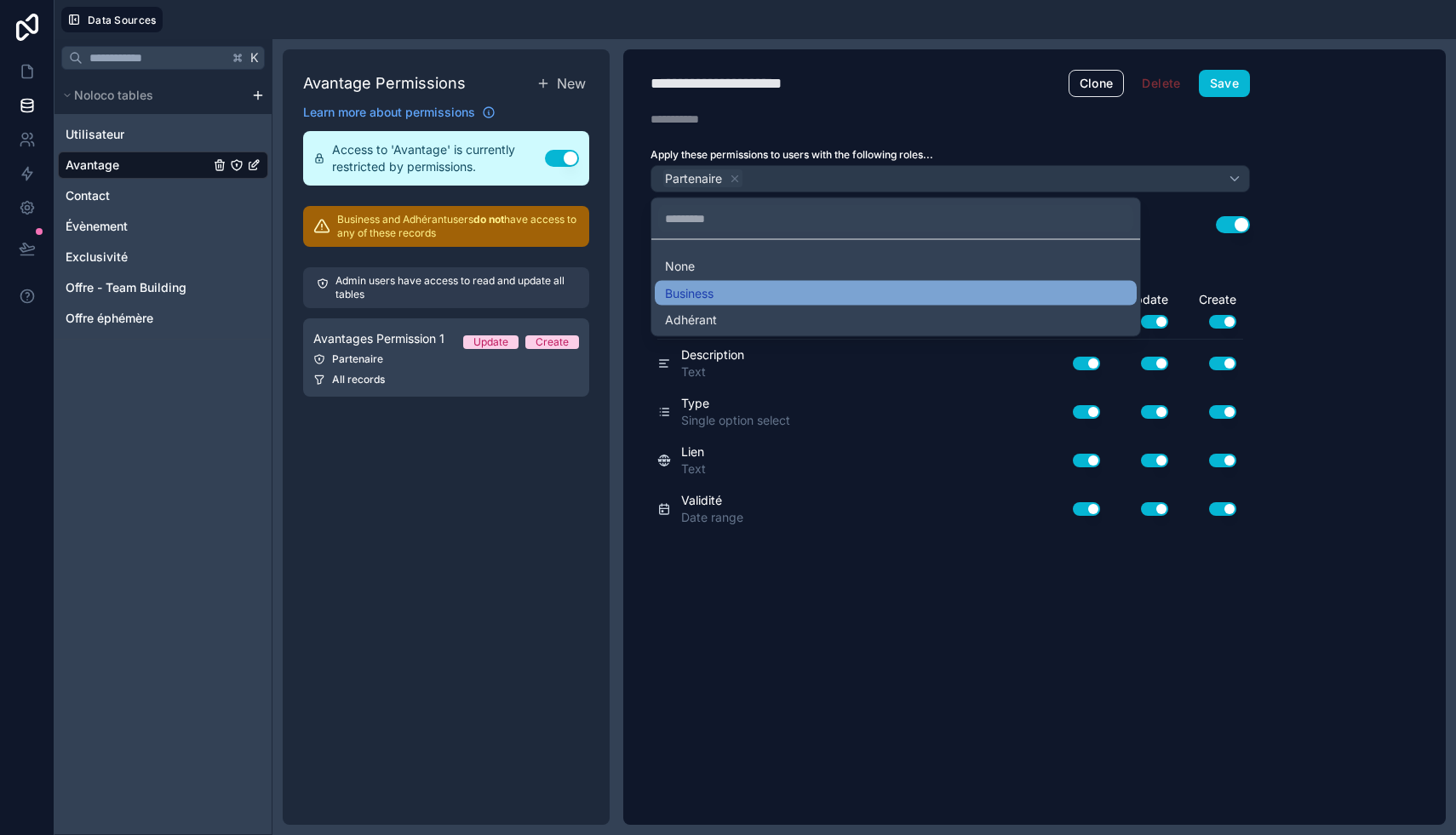 click on "Business" at bounding box center [896, 293] 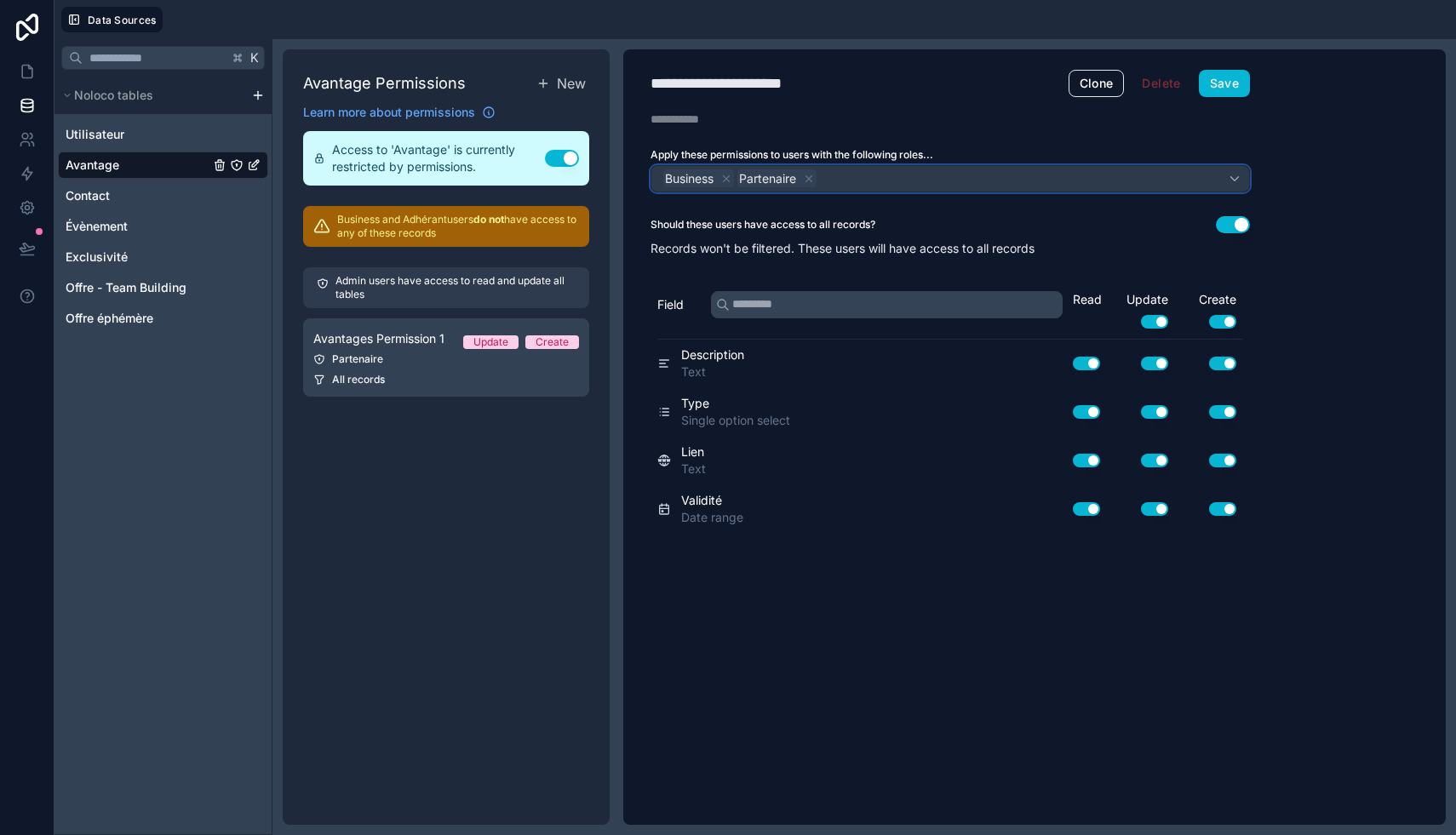 click on "Business Partenaire" at bounding box center [950, 179] 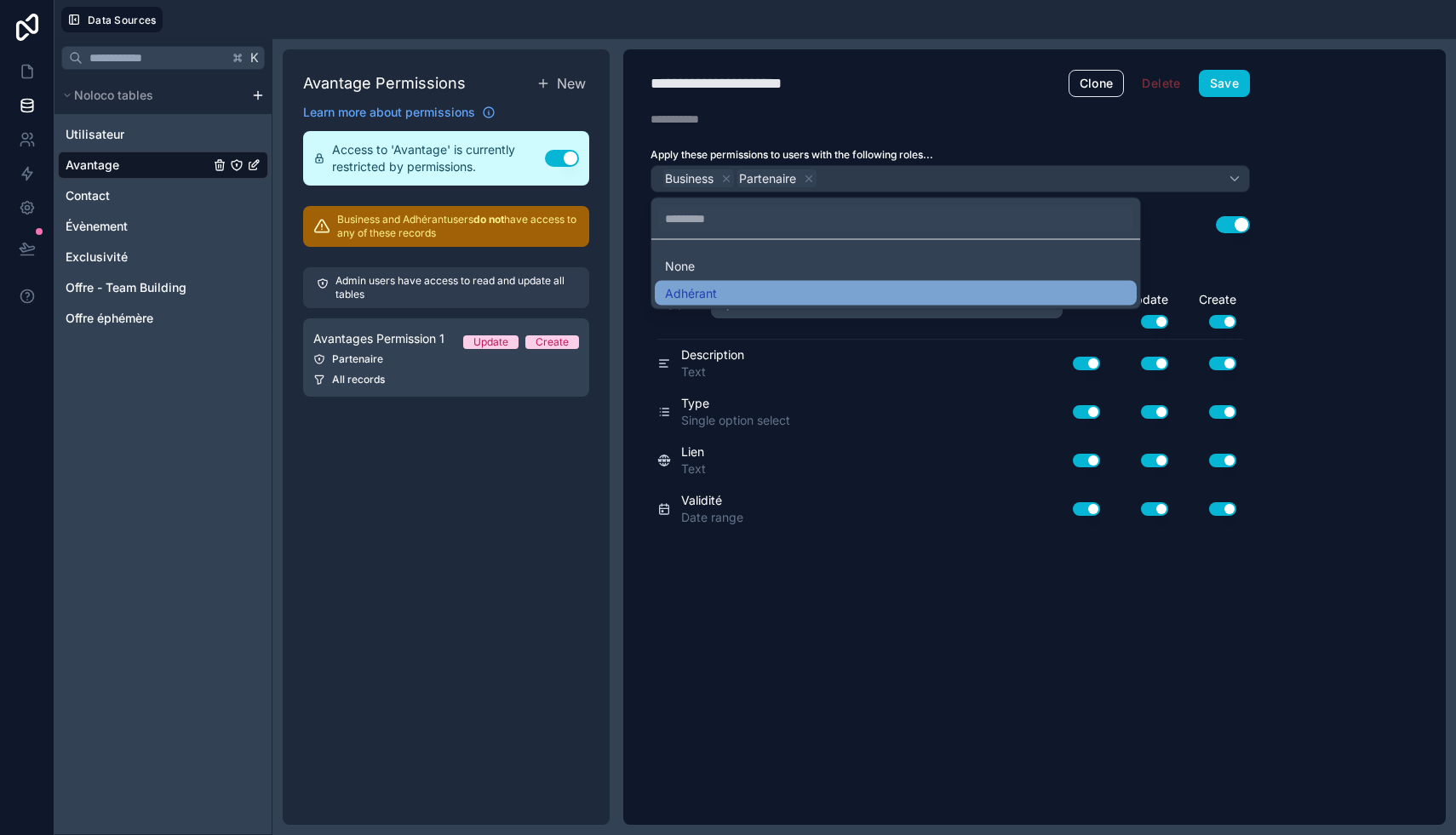 click on "Adhérant" at bounding box center [896, 293] 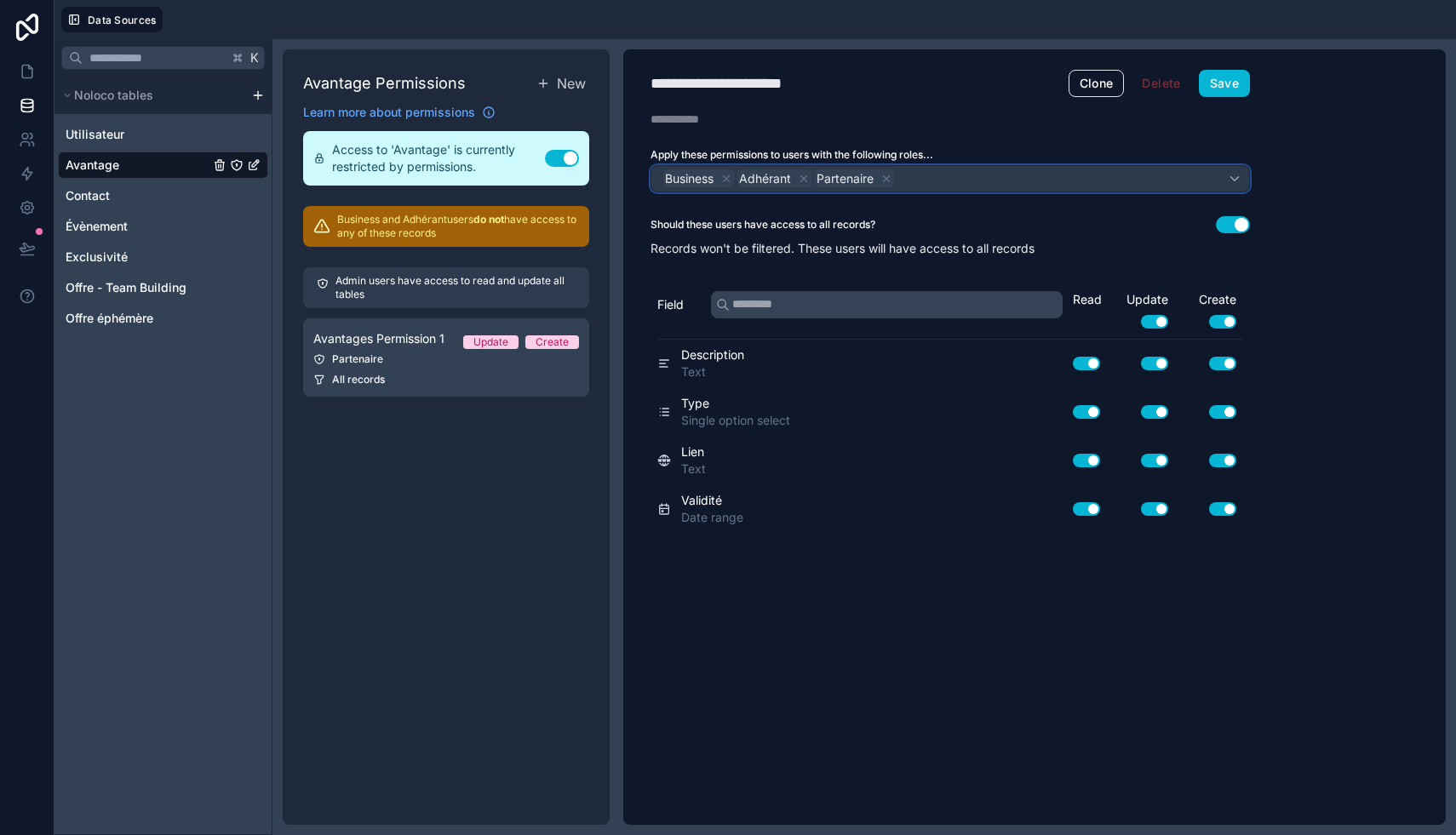 click on "Business Adhérant Partenaire" at bounding box center [950, 179] 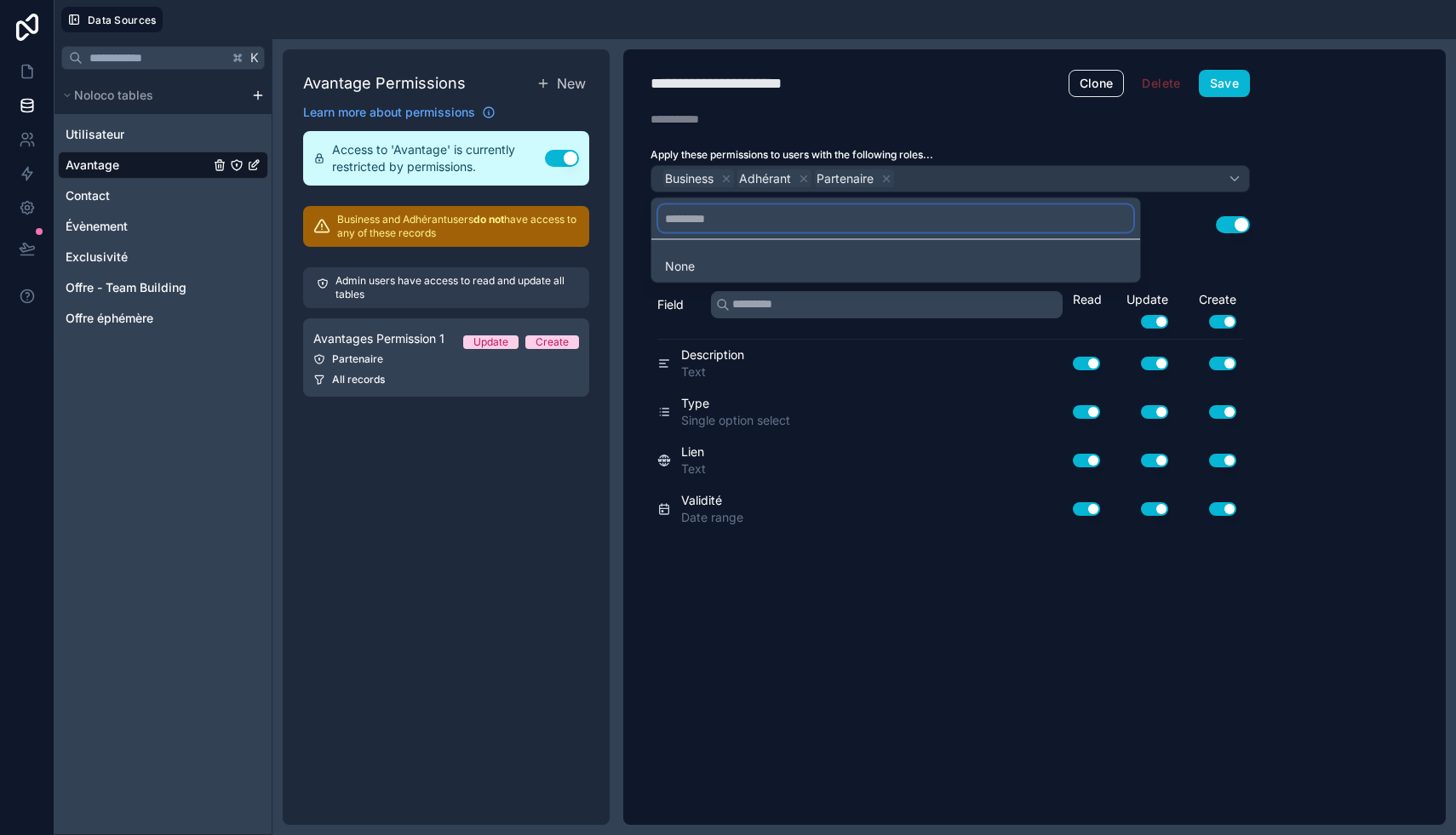 click at bounding box center (896, 219) 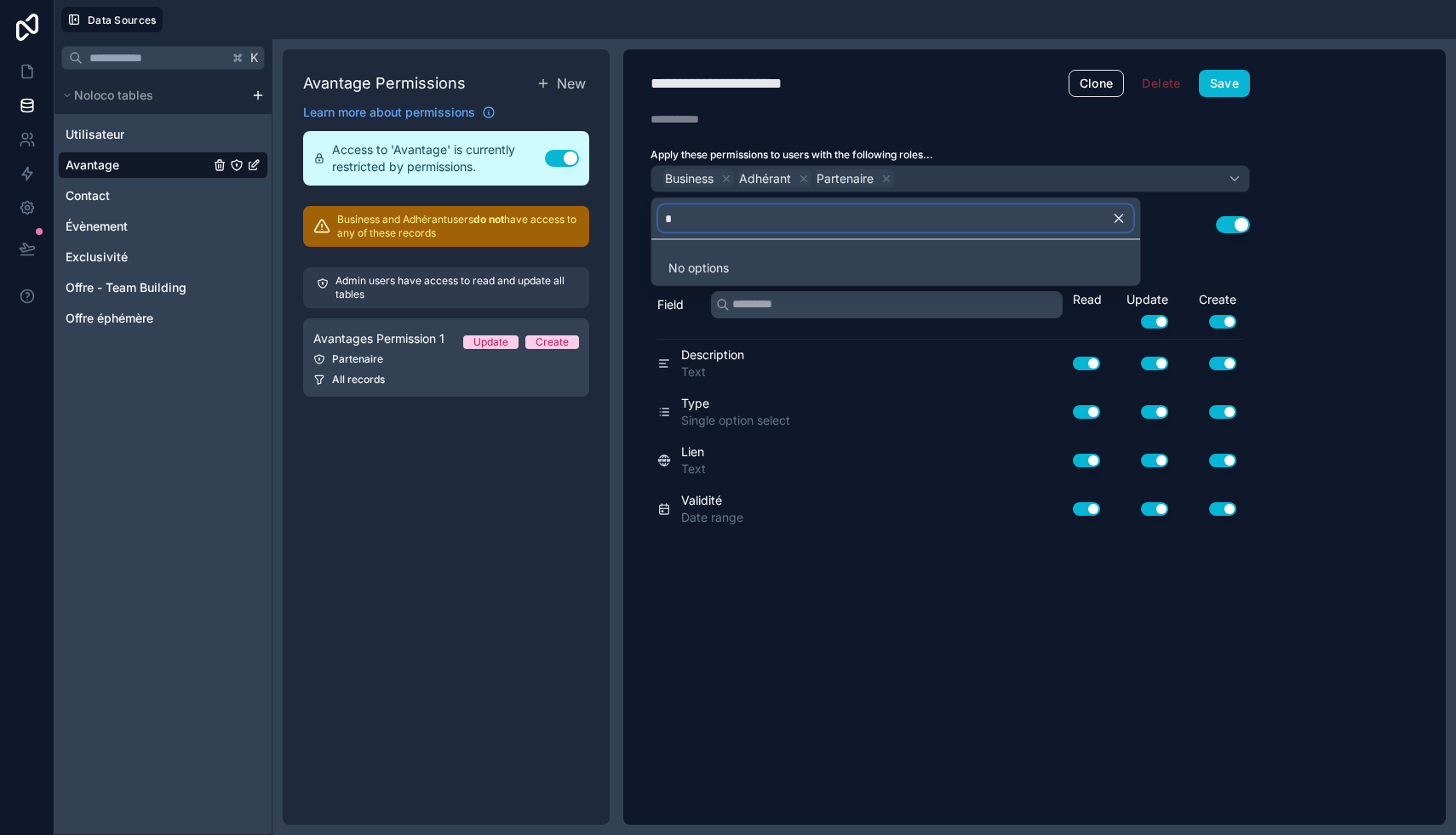 type 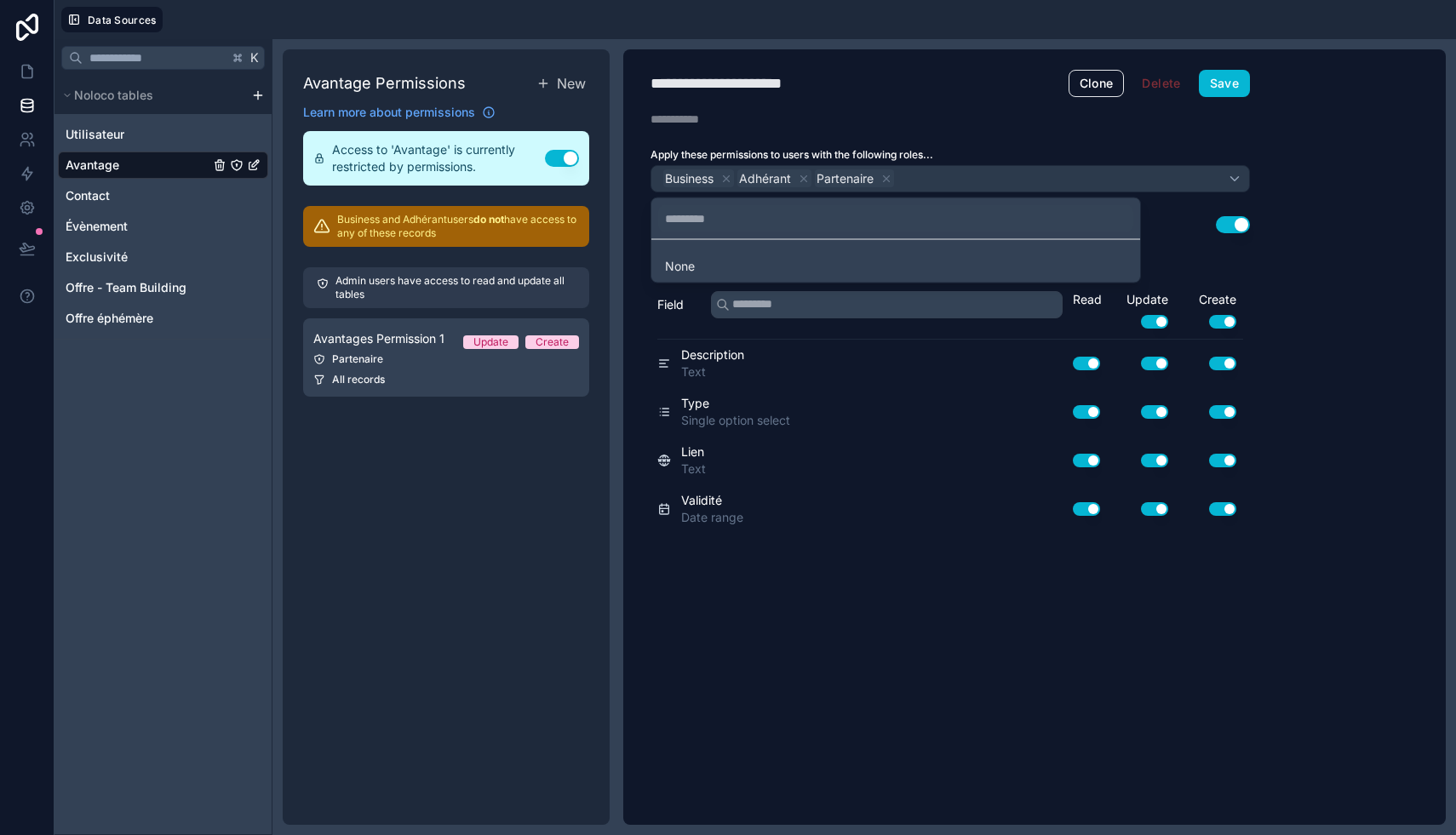 click at bounding box center (728, 417) 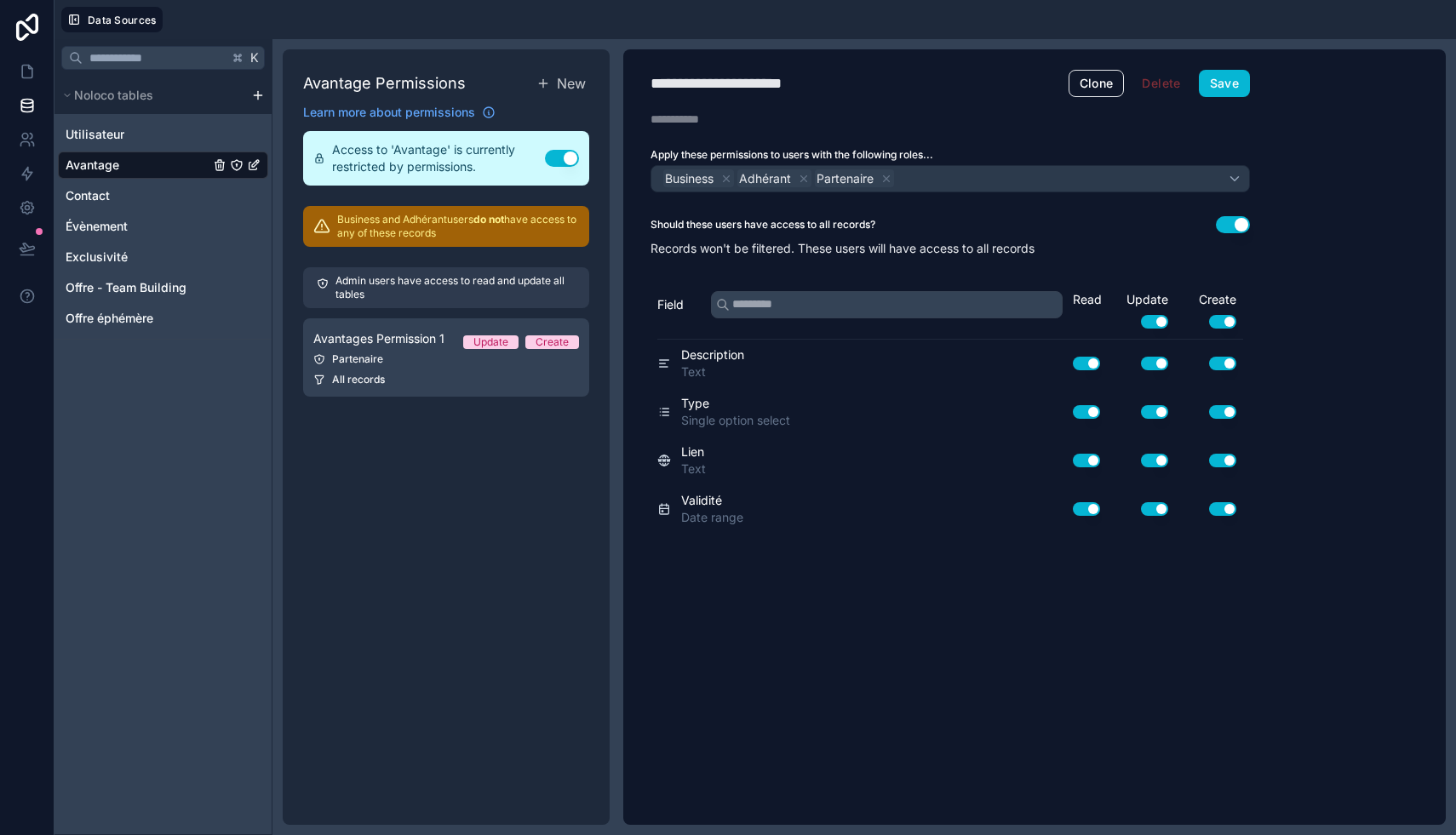 click on "Use setting" at bounding box center (1233, 225) 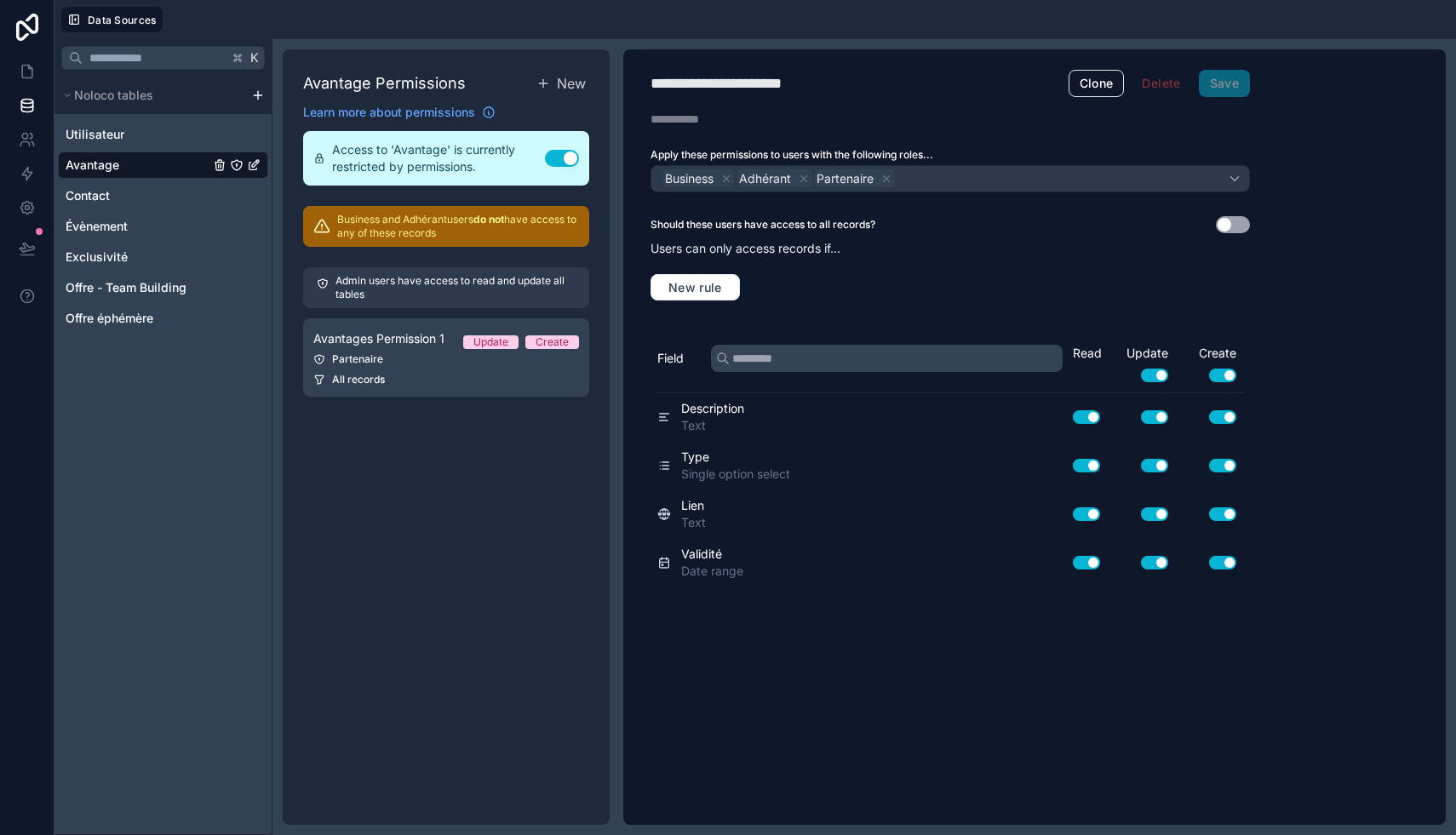 click on "Use setting" at bounding box center [1155, 375] 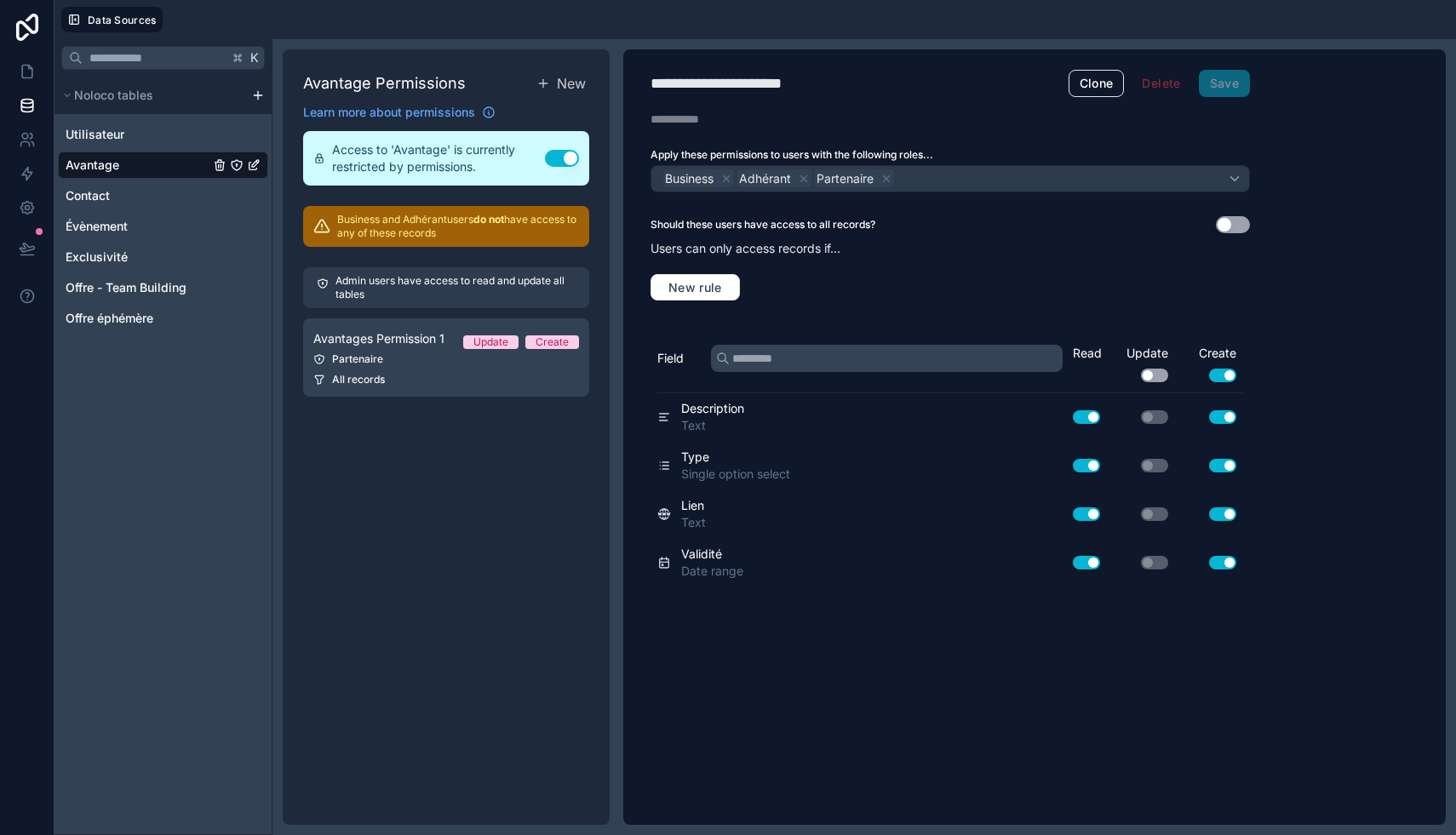 click on "Use setting" at bounding box center [1223, 375] 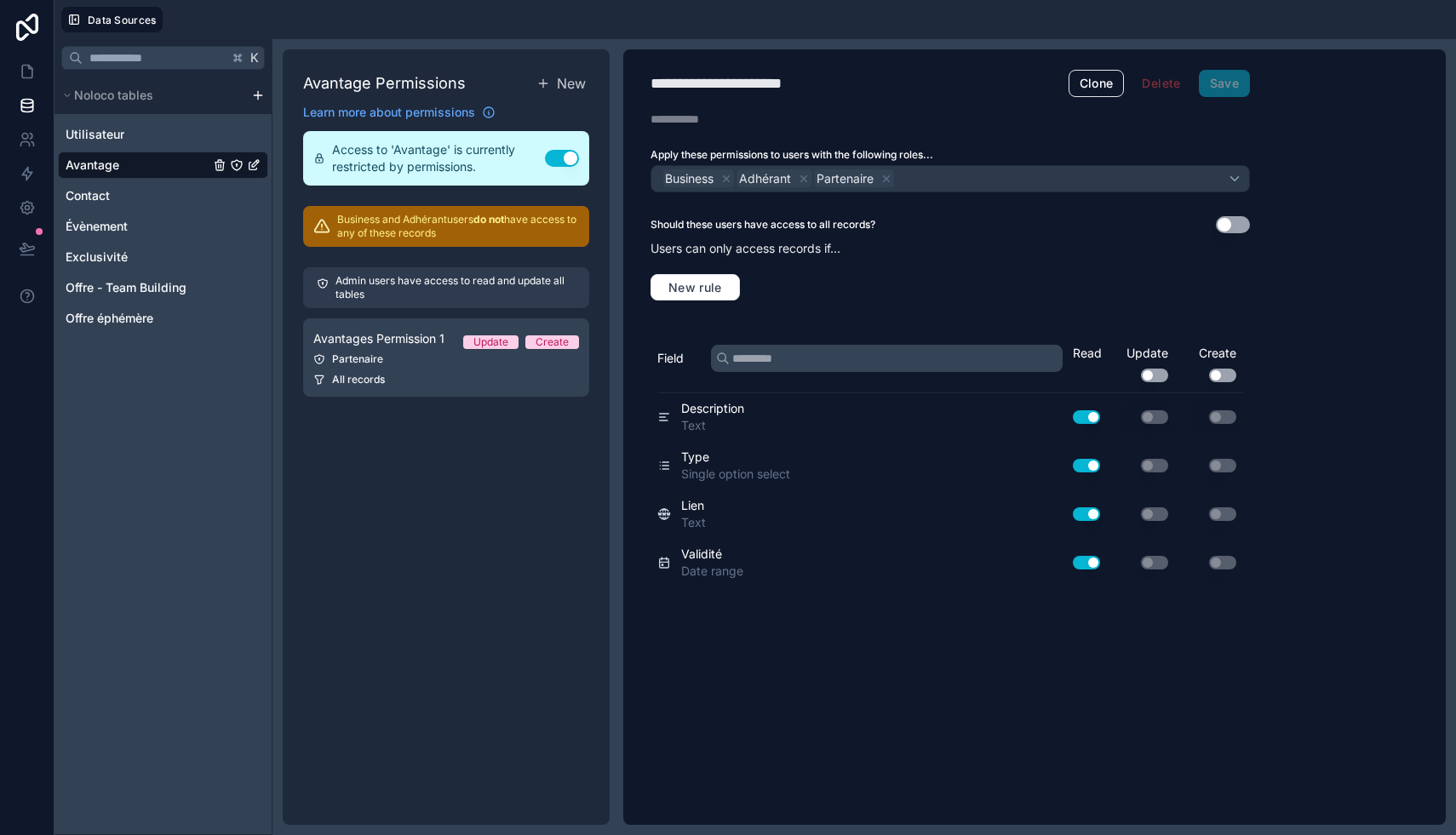 click on "Use setting" at bounding box center [1080, 417] 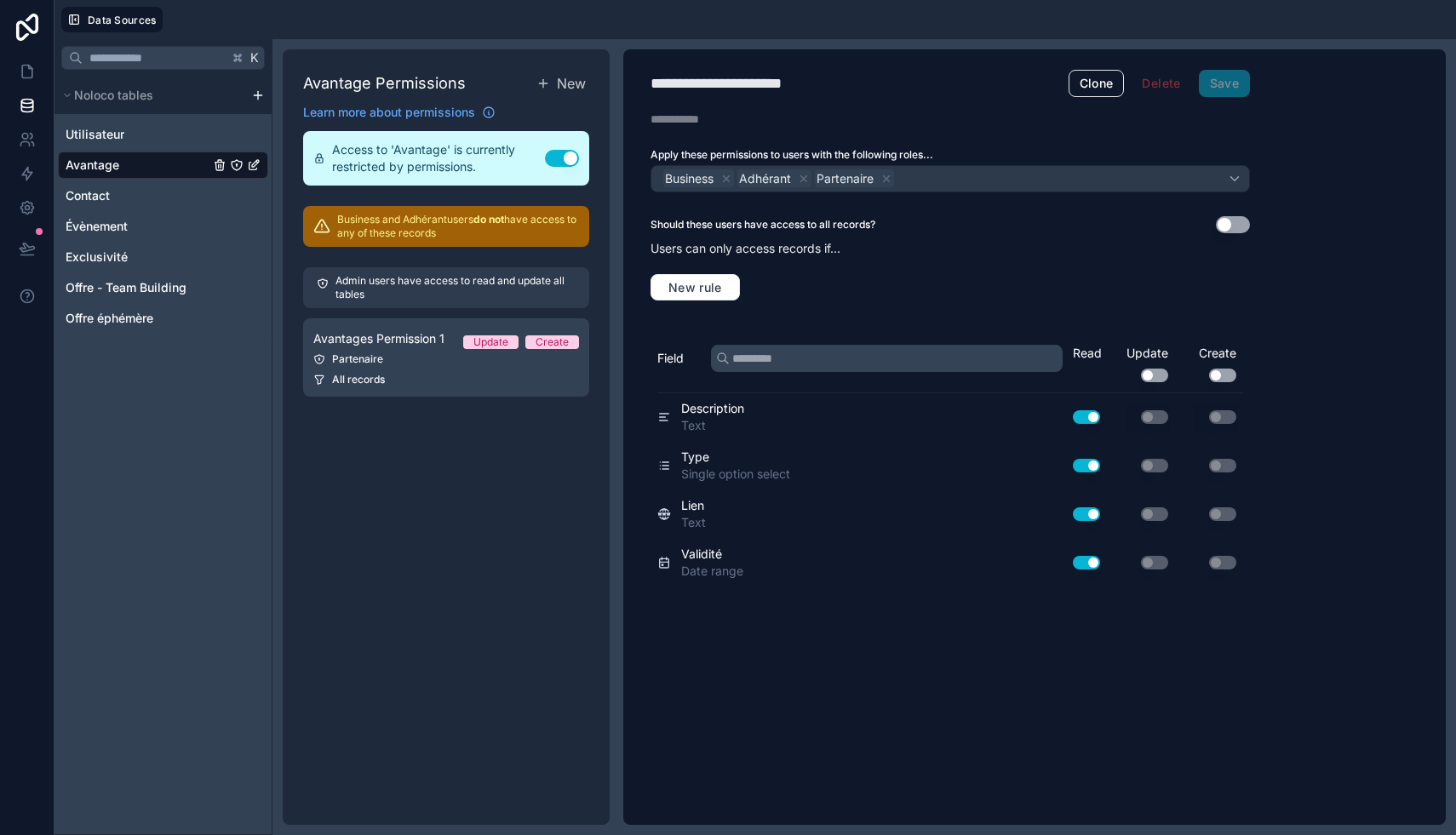 click on "Use setting" at bounding box center [1086, 417] 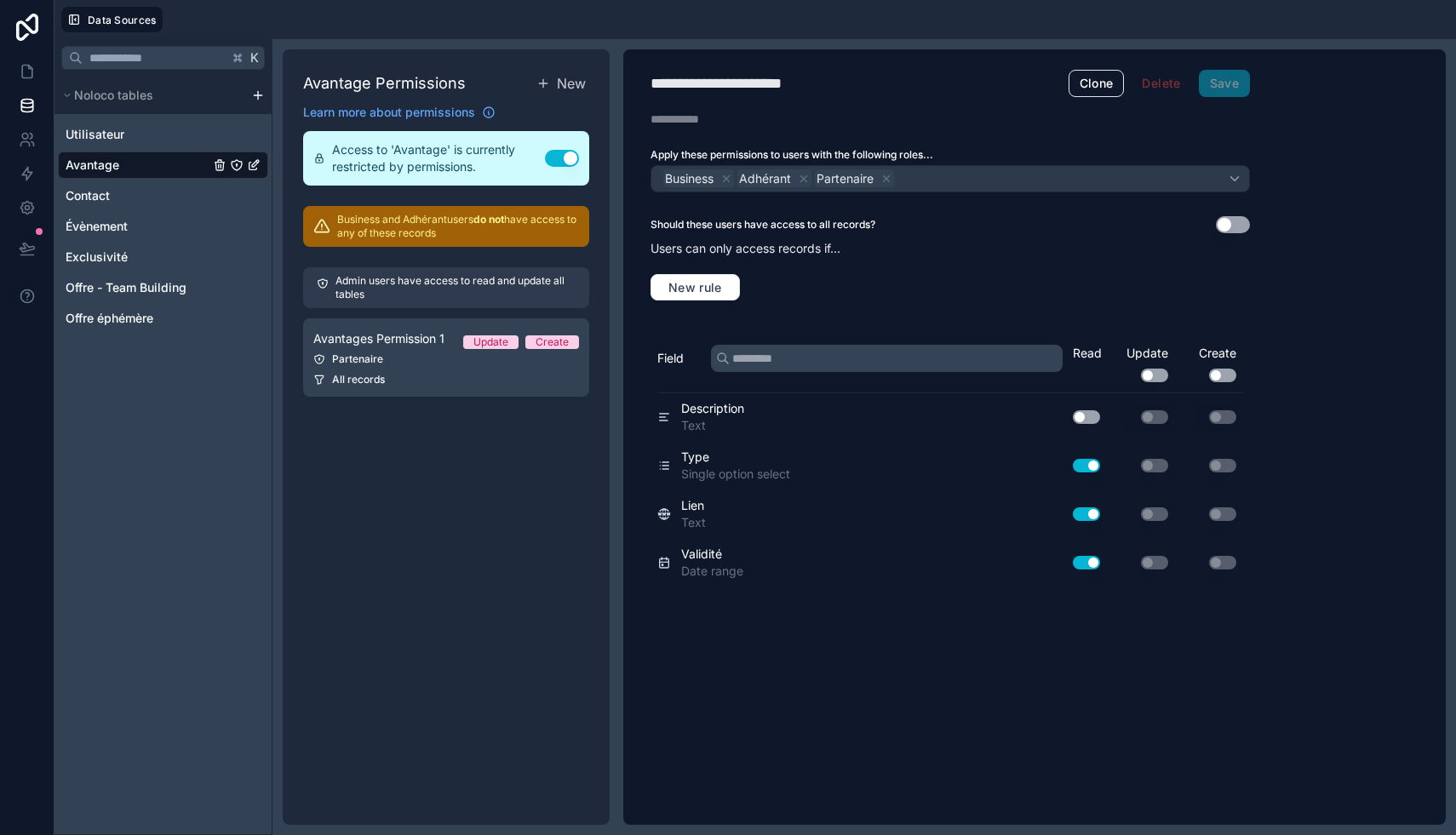 click on "Use setting" at bounding box center [1086, 466] 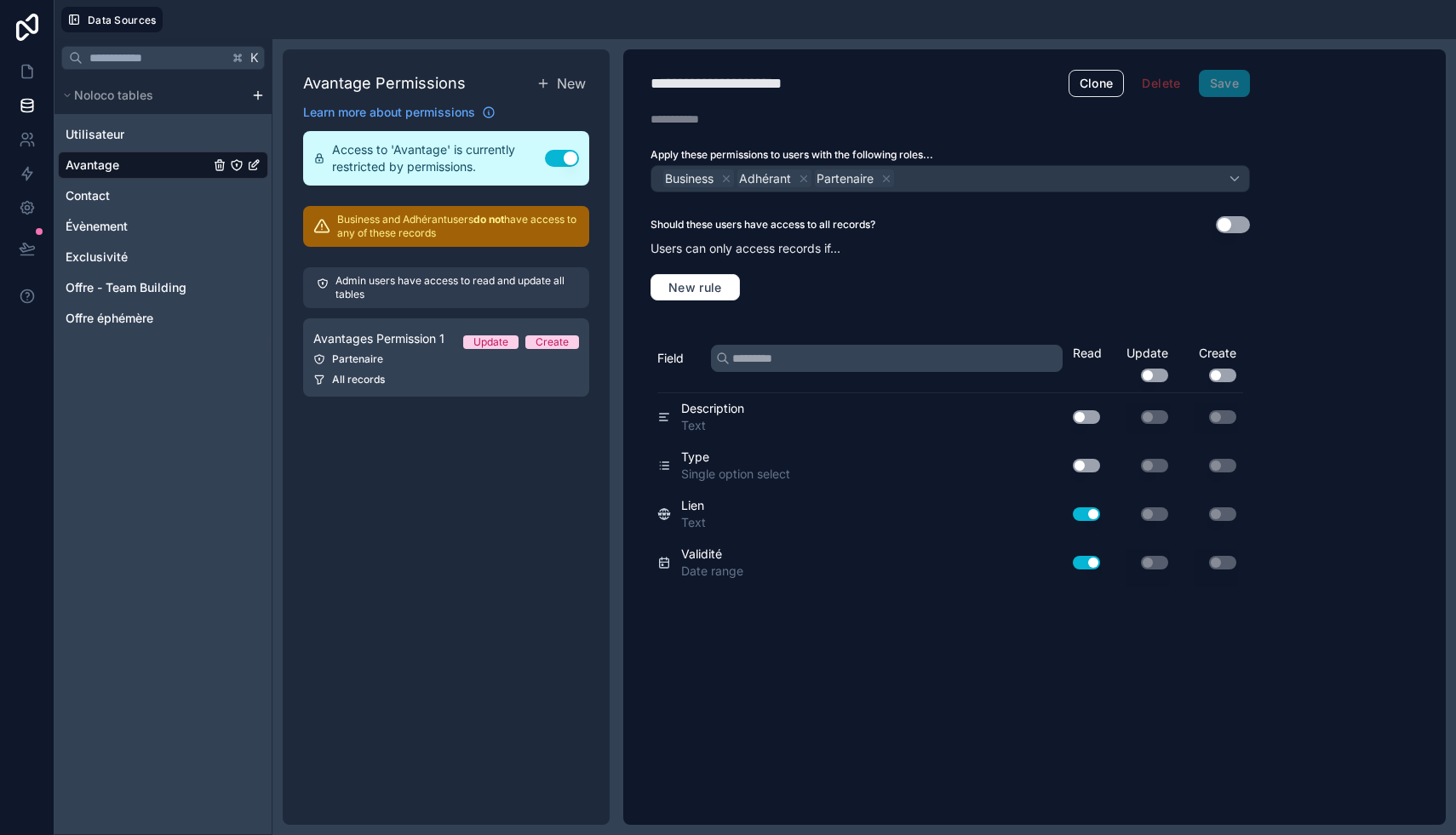 click on "Use setting" at bounding box center (1086, 514) 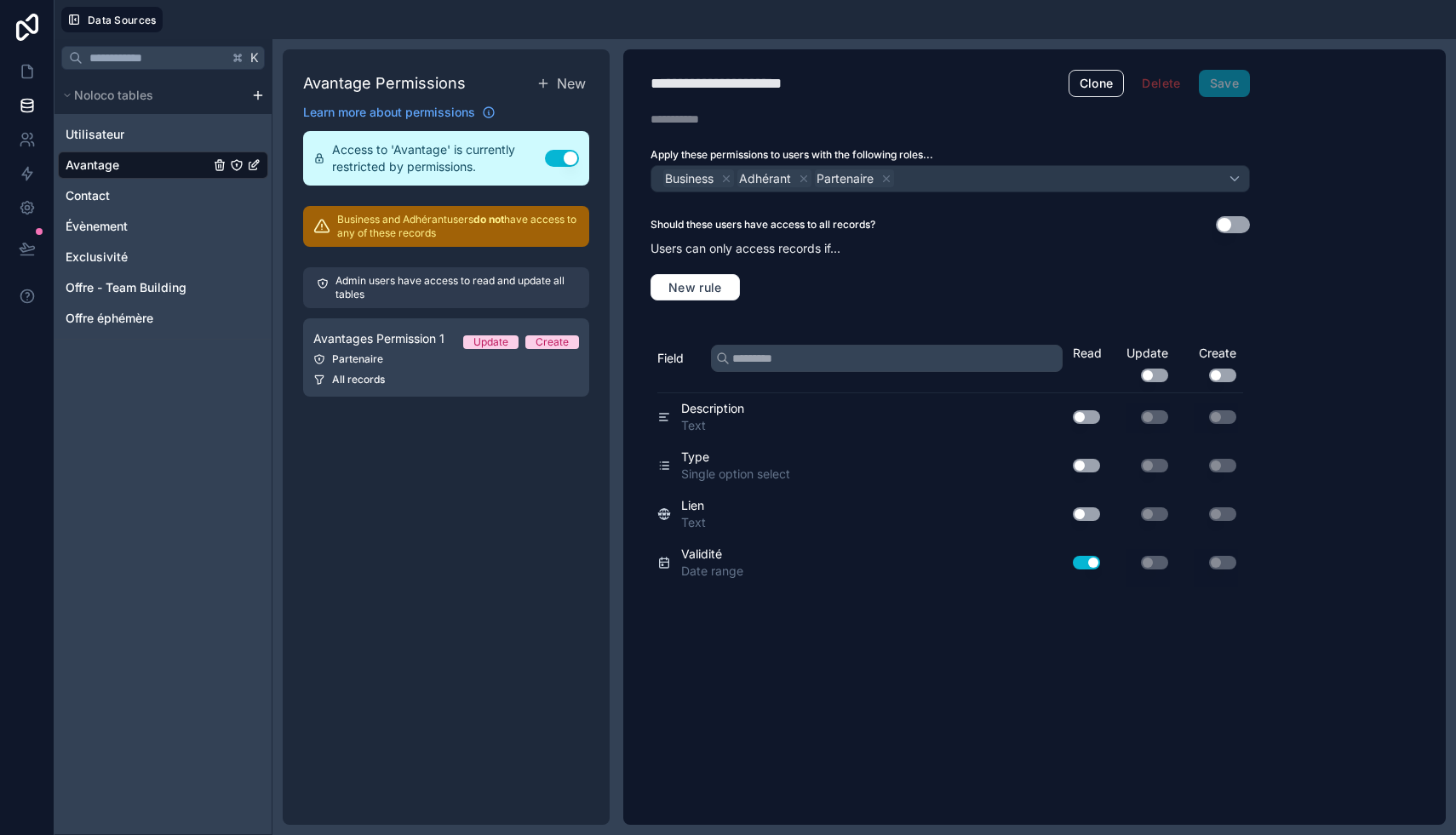 click on "Use setting" at bounding box center [1086, 563] 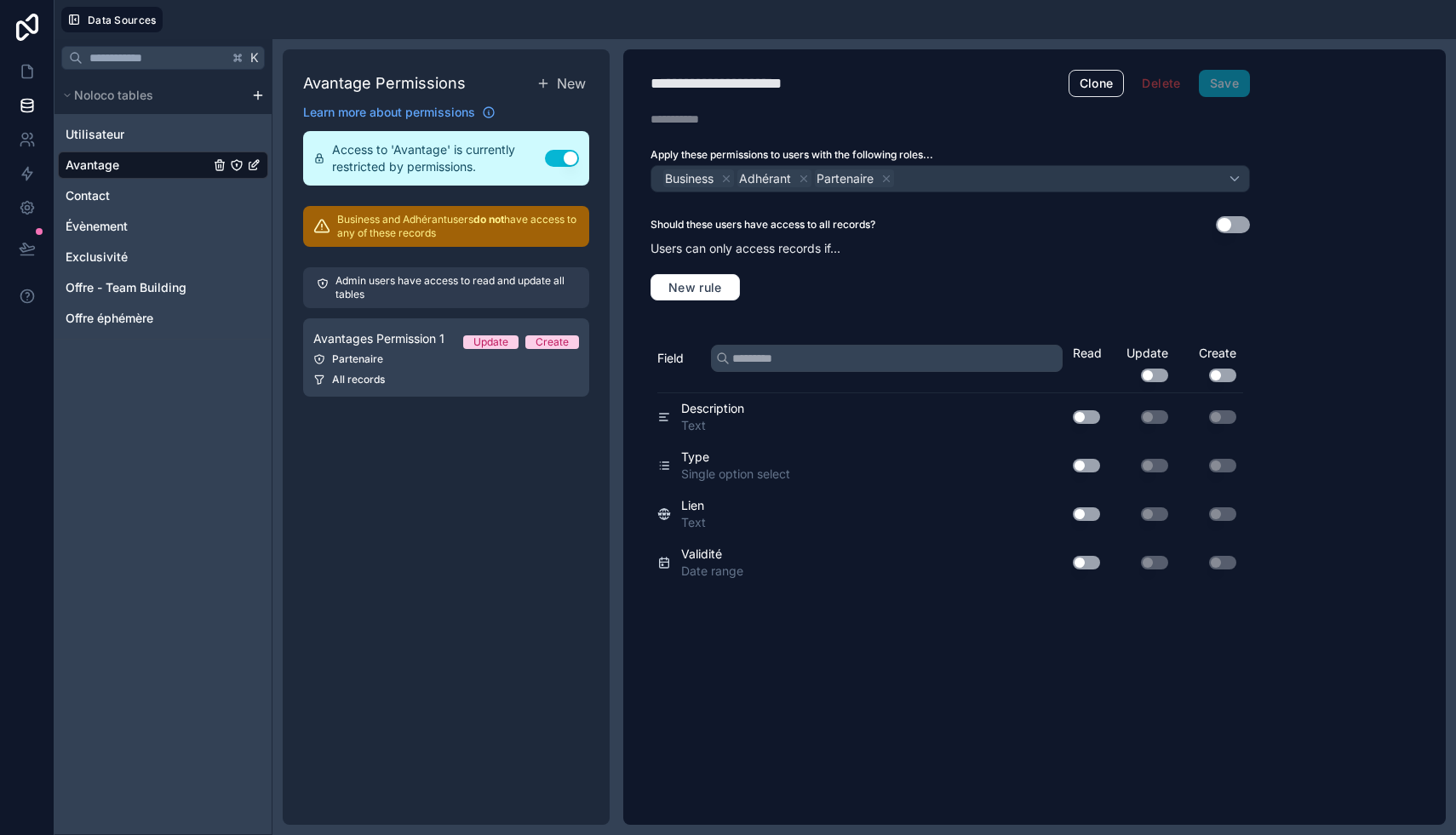 click on "**********" at bounding box center (742, 83) 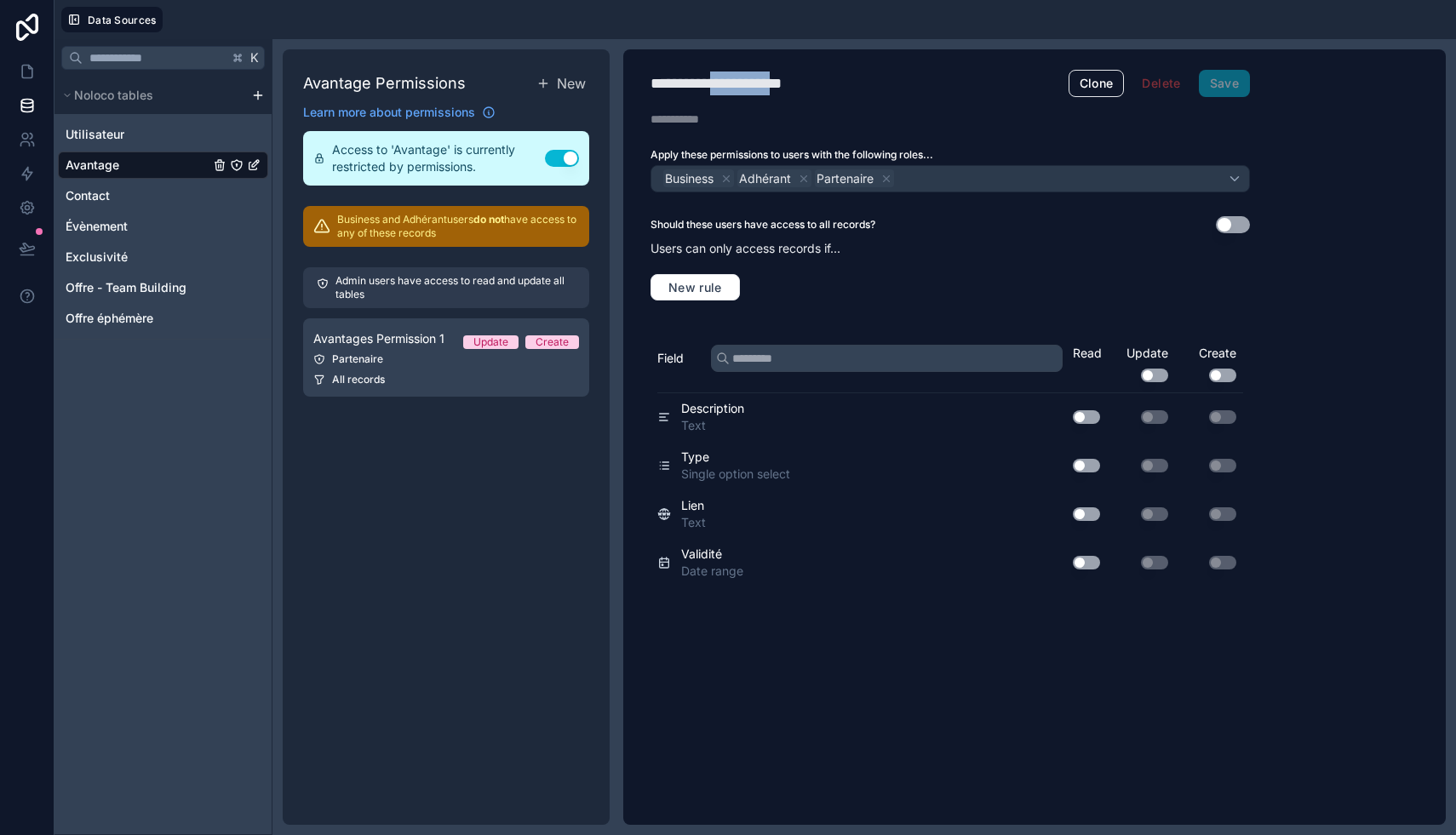 click on "**********" at bounding box center [742, 83] 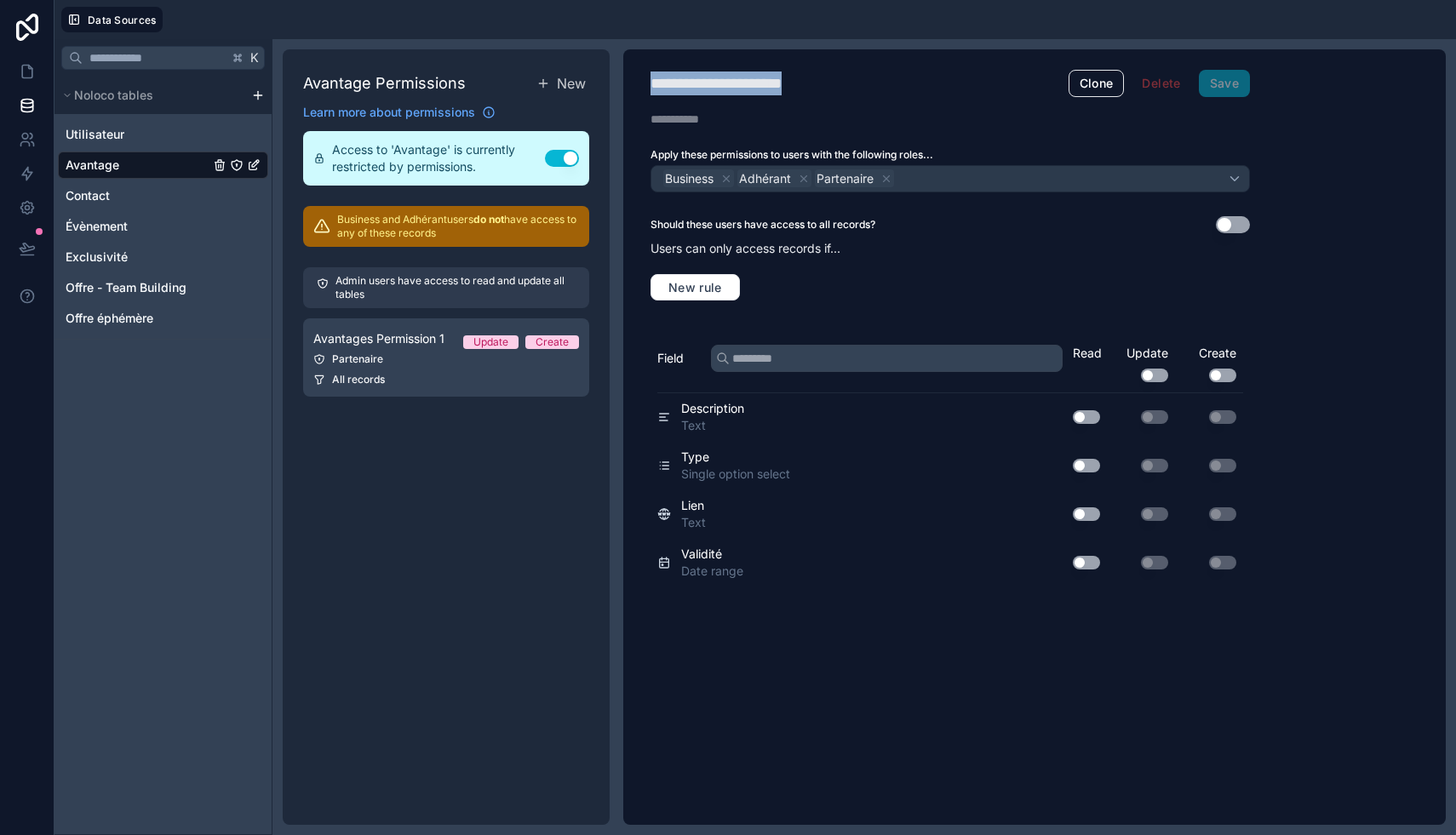click on "**********" at bounding box center (742, 83) 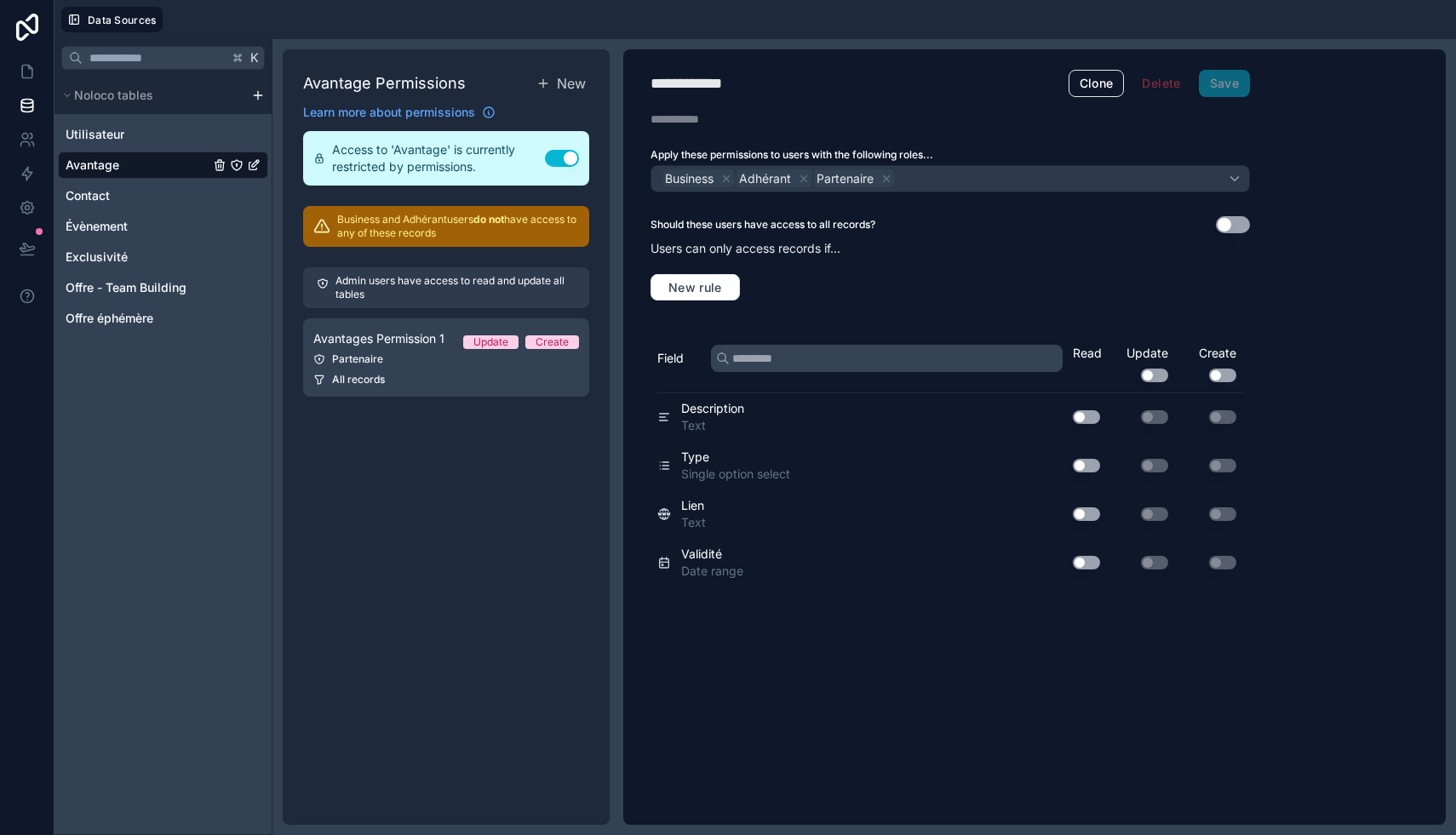 click on "Use setting" at bounding box center [1223, 375] 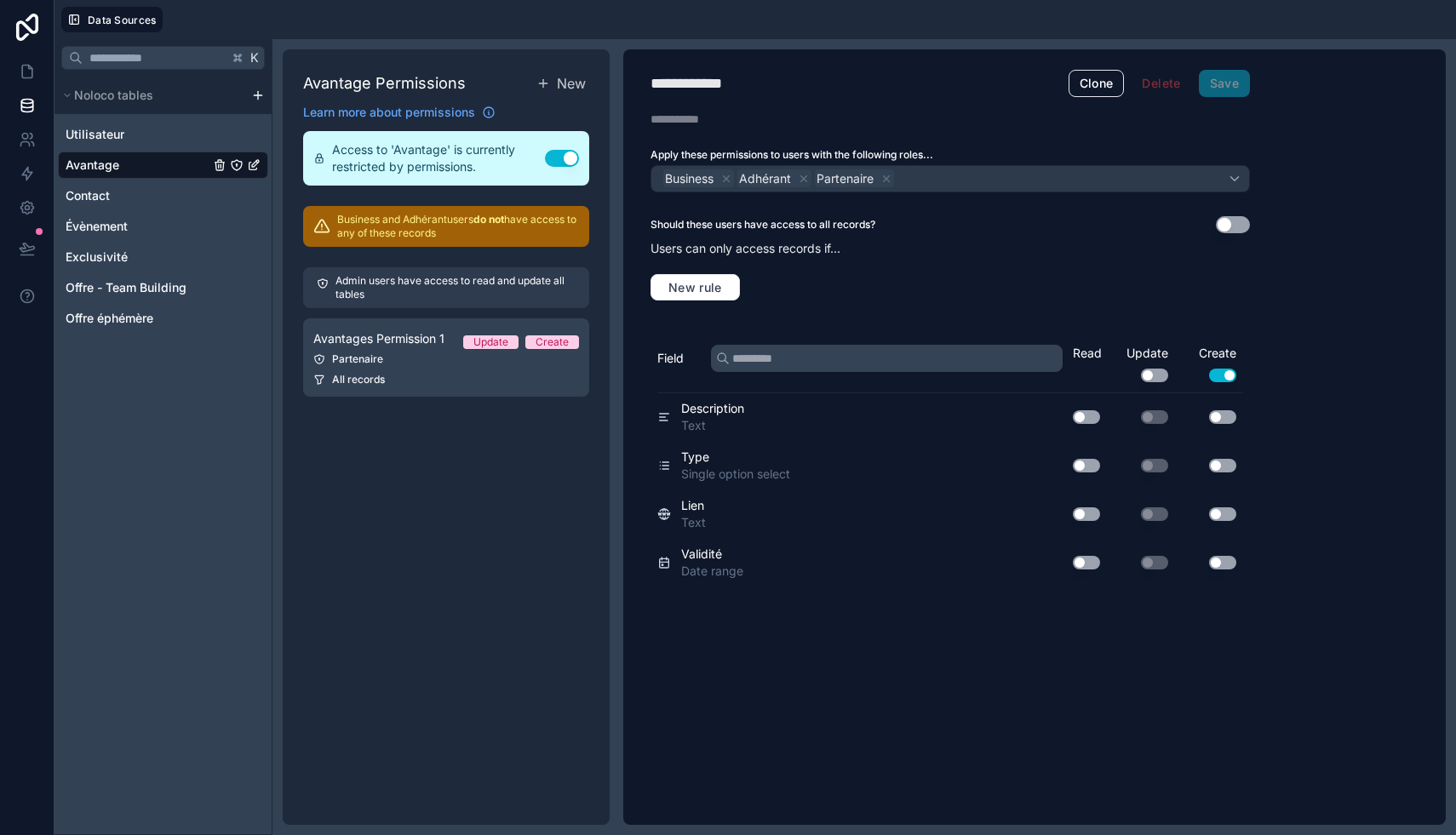 click on "Use setting" at bounding box center (1223, 375) 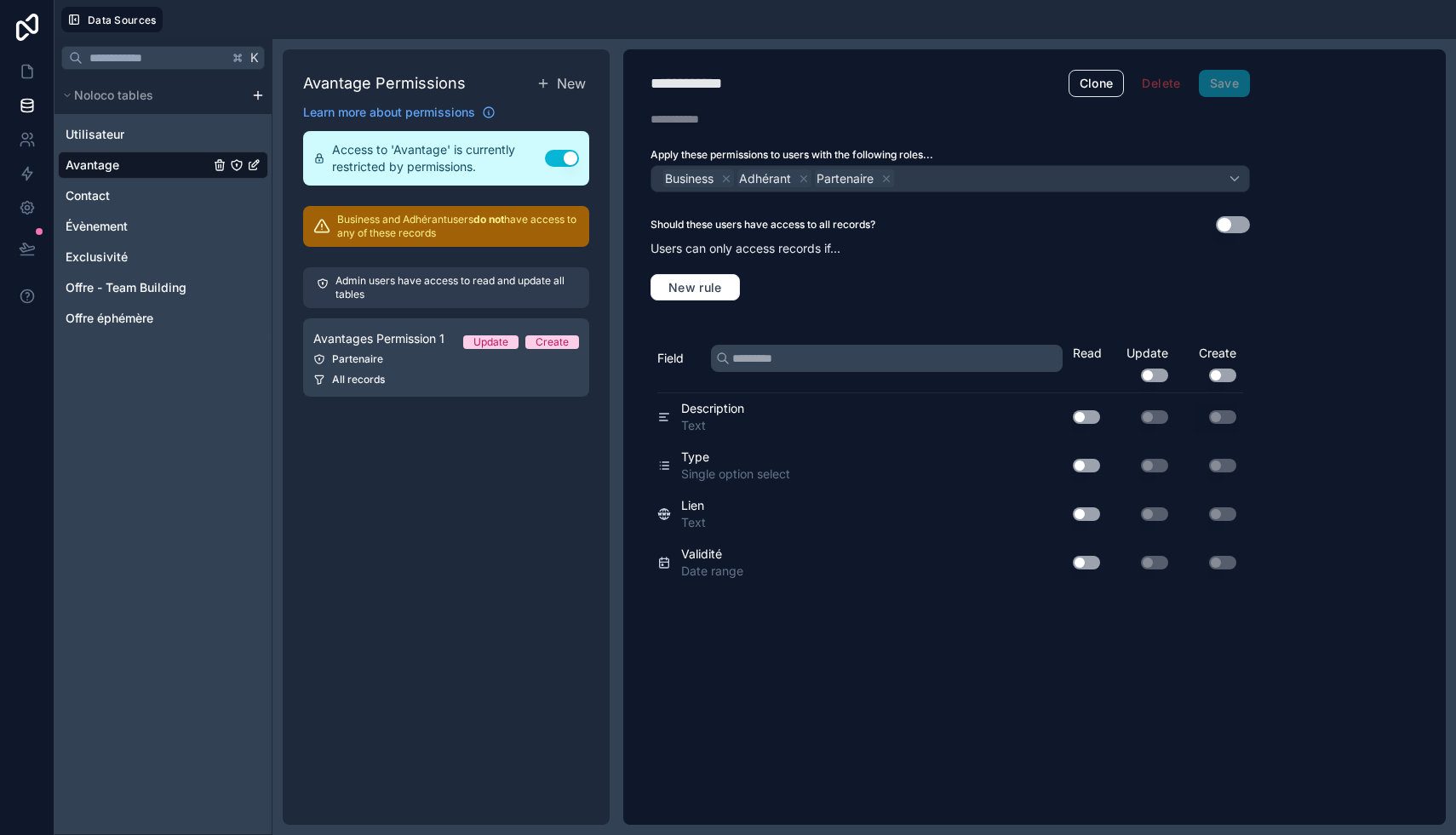 click on "Use setting" at bounding box center [1086, 417] 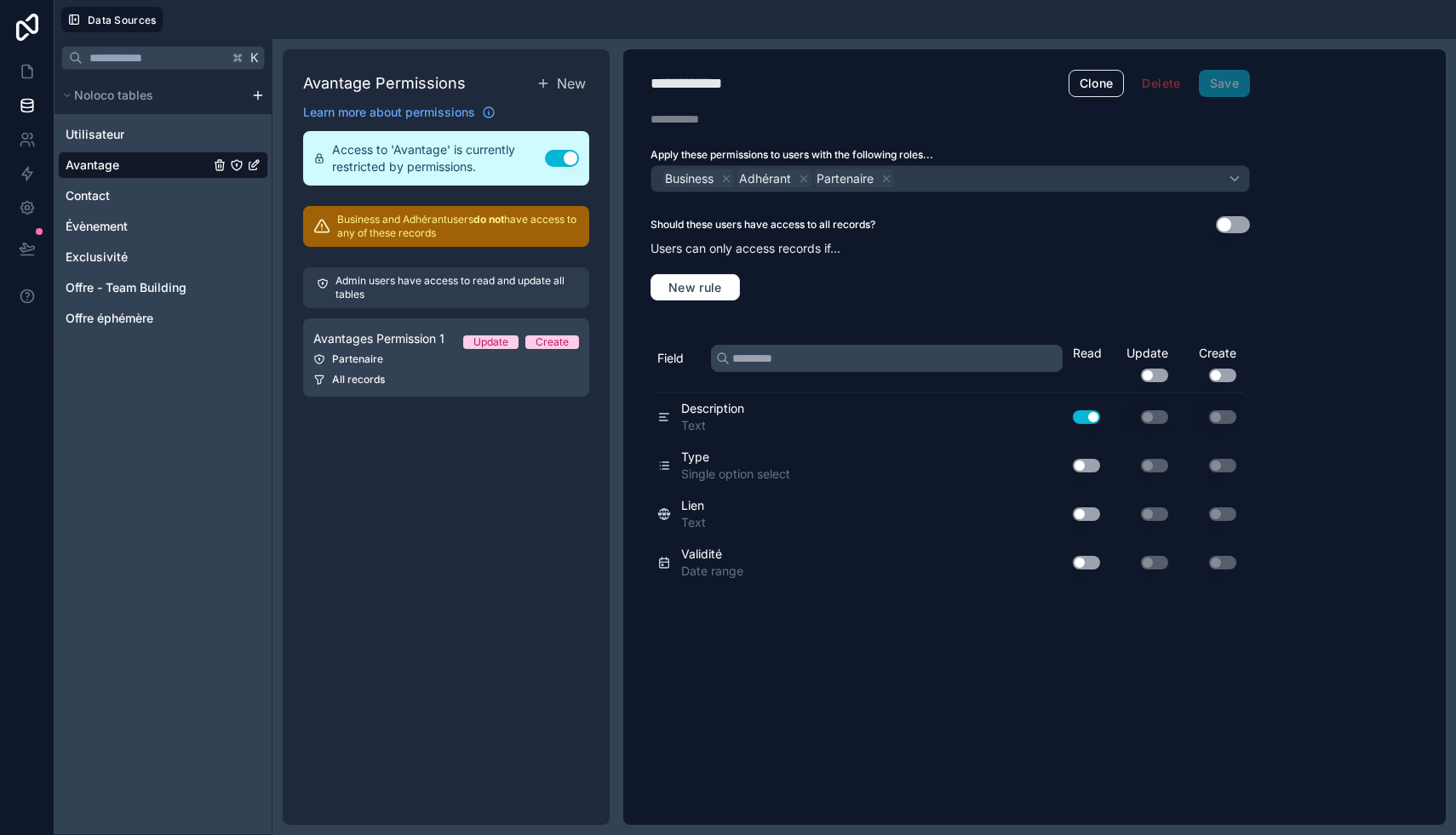 click on "Use setting" at bounding box center (1086, 466) 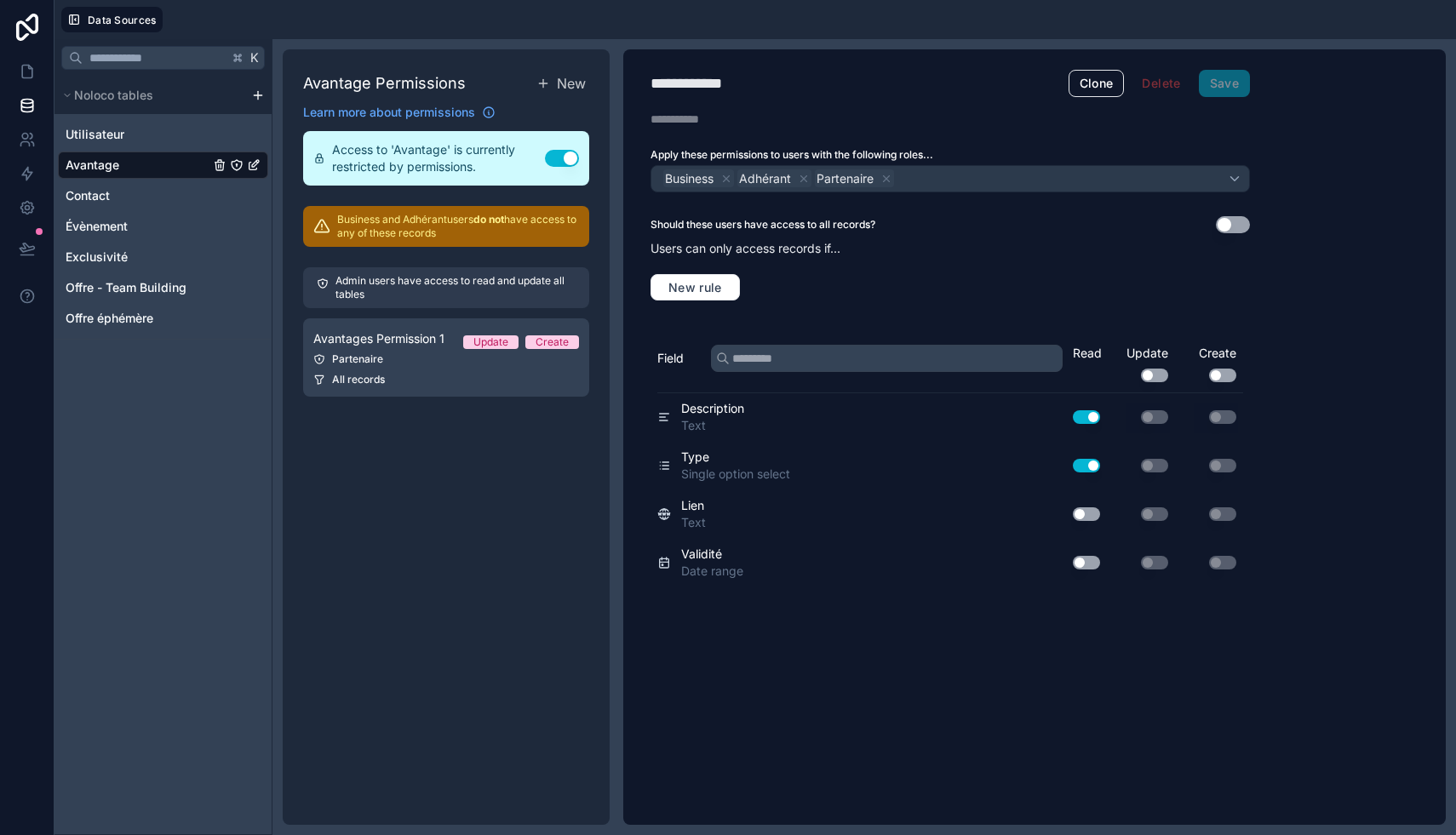 click on "Use setting" at bounding box center [1086, 514] 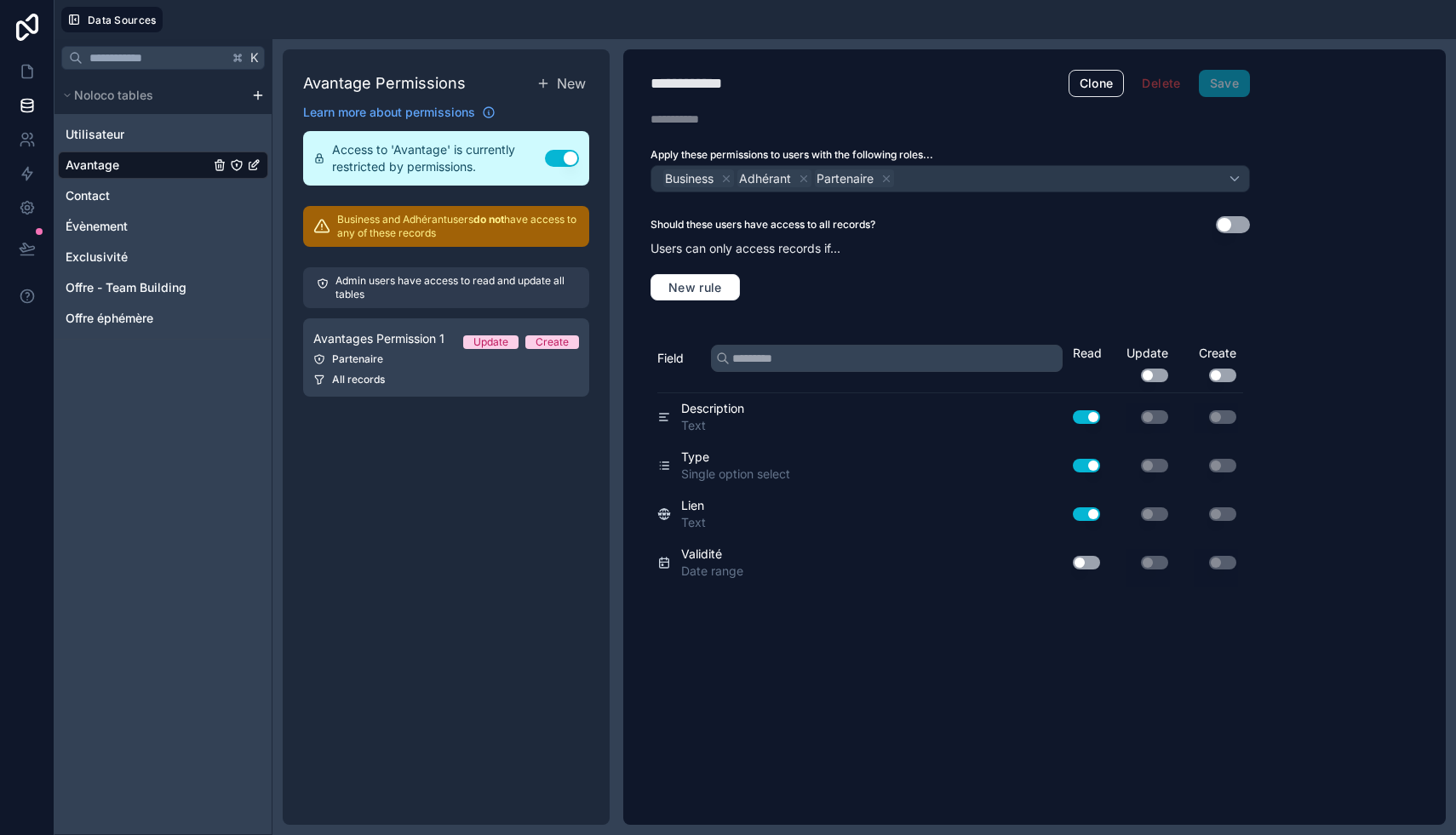 click on "Use setting" at bounding box center (1086, 563) 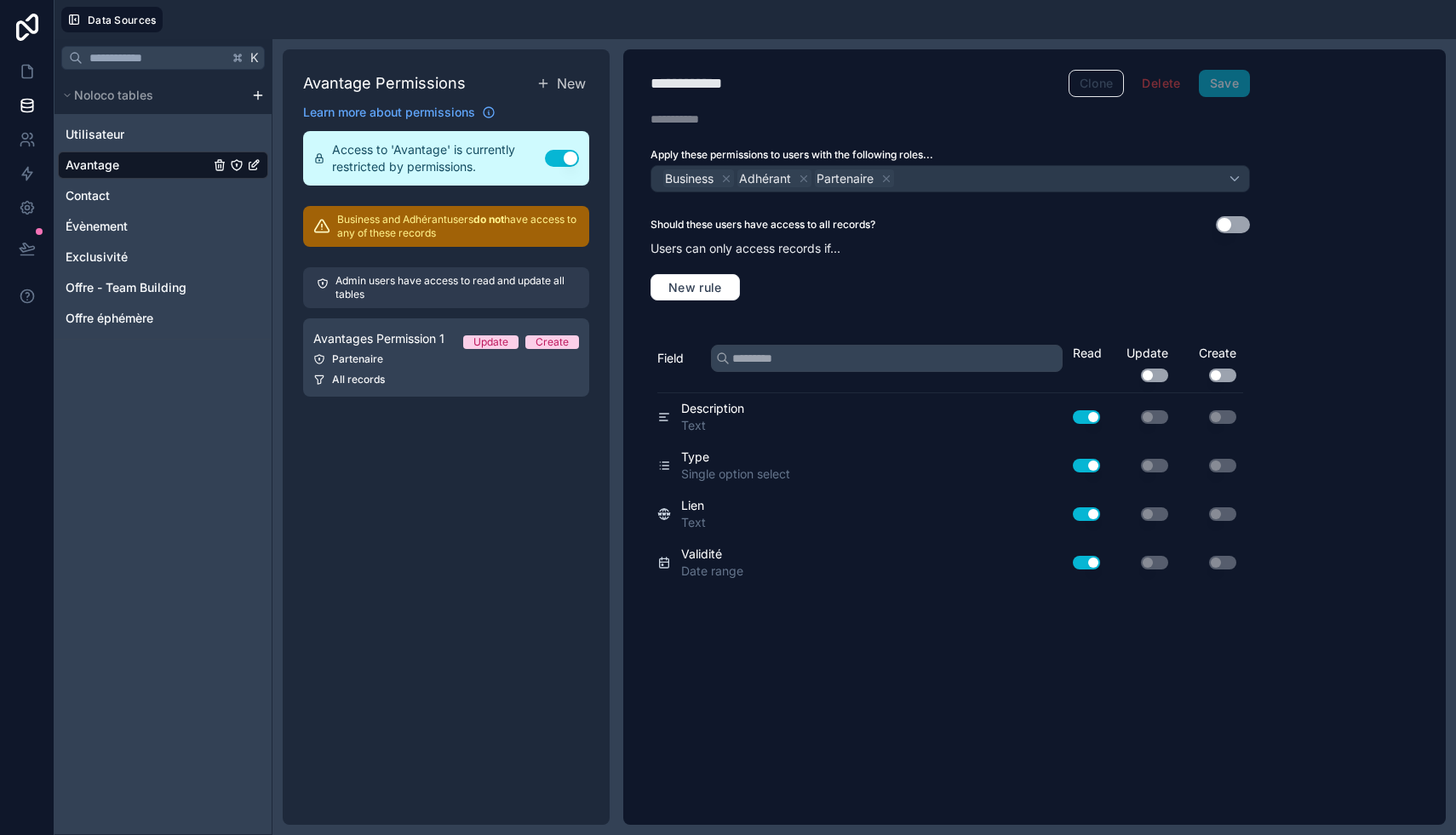 click on "Clone" at bounding box center [1097, 83] 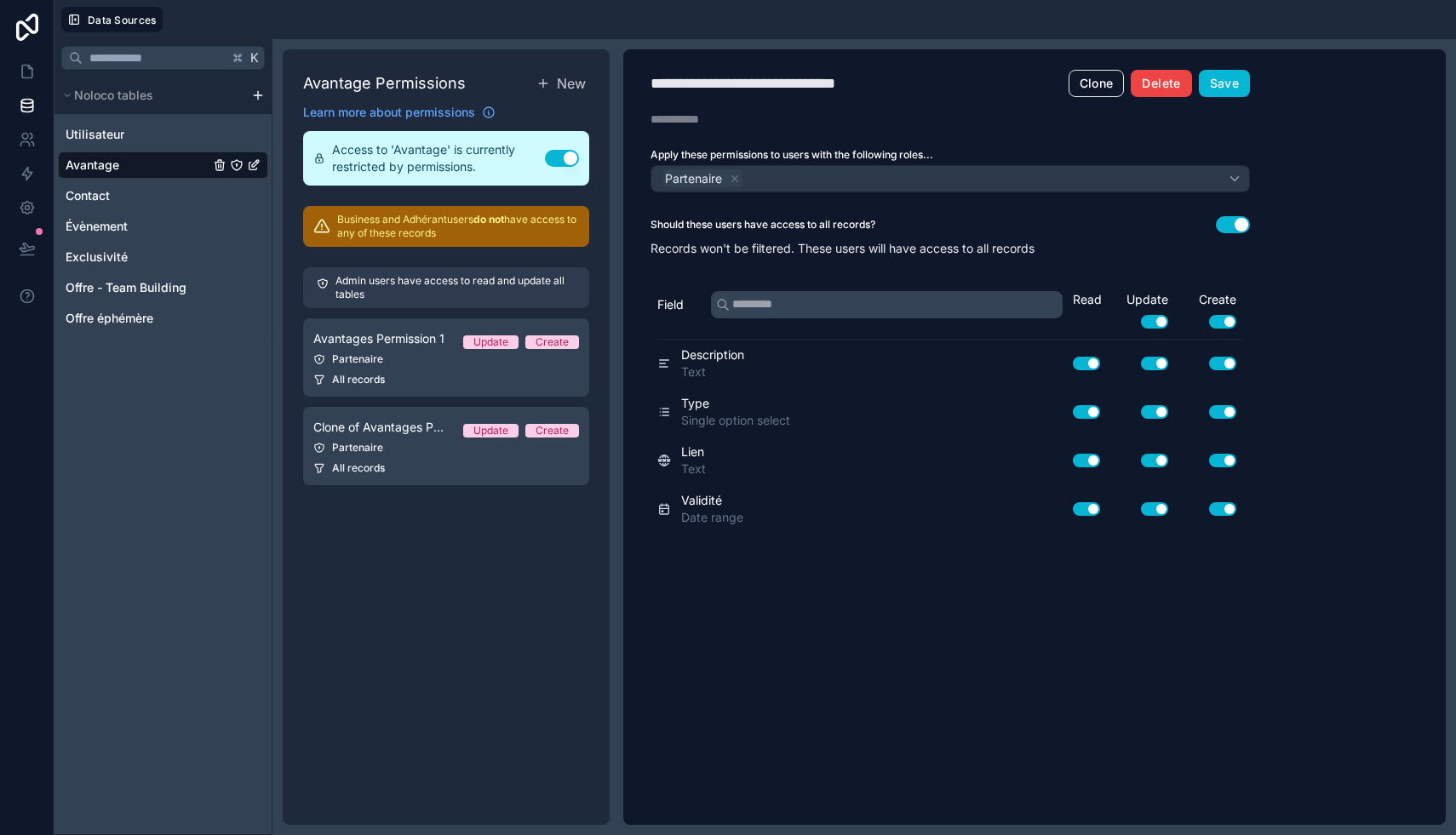 click on "Delete" at bounding box center (1161, 83) 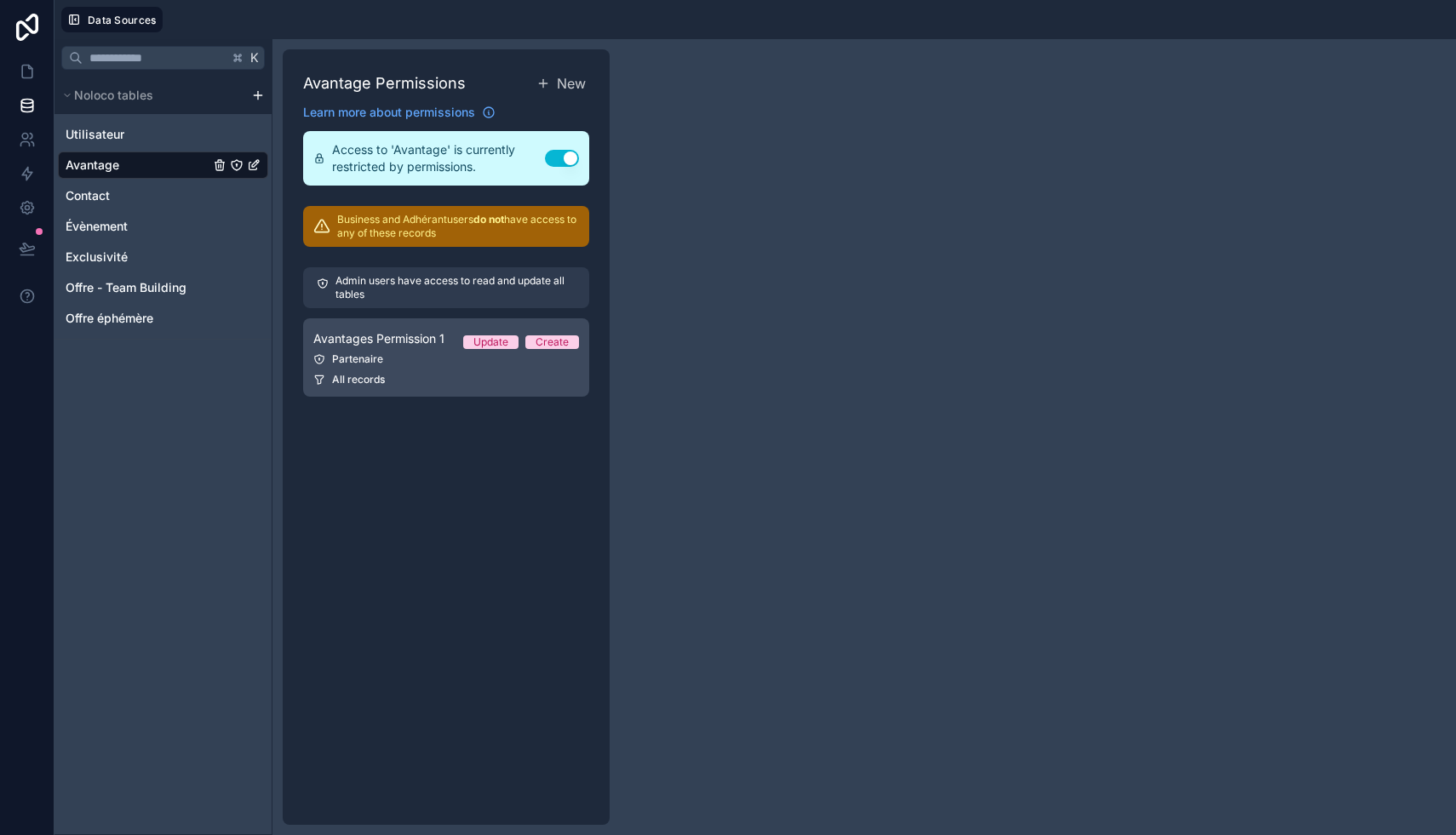 click on "Partenaire" at bounding box center (446, 359) 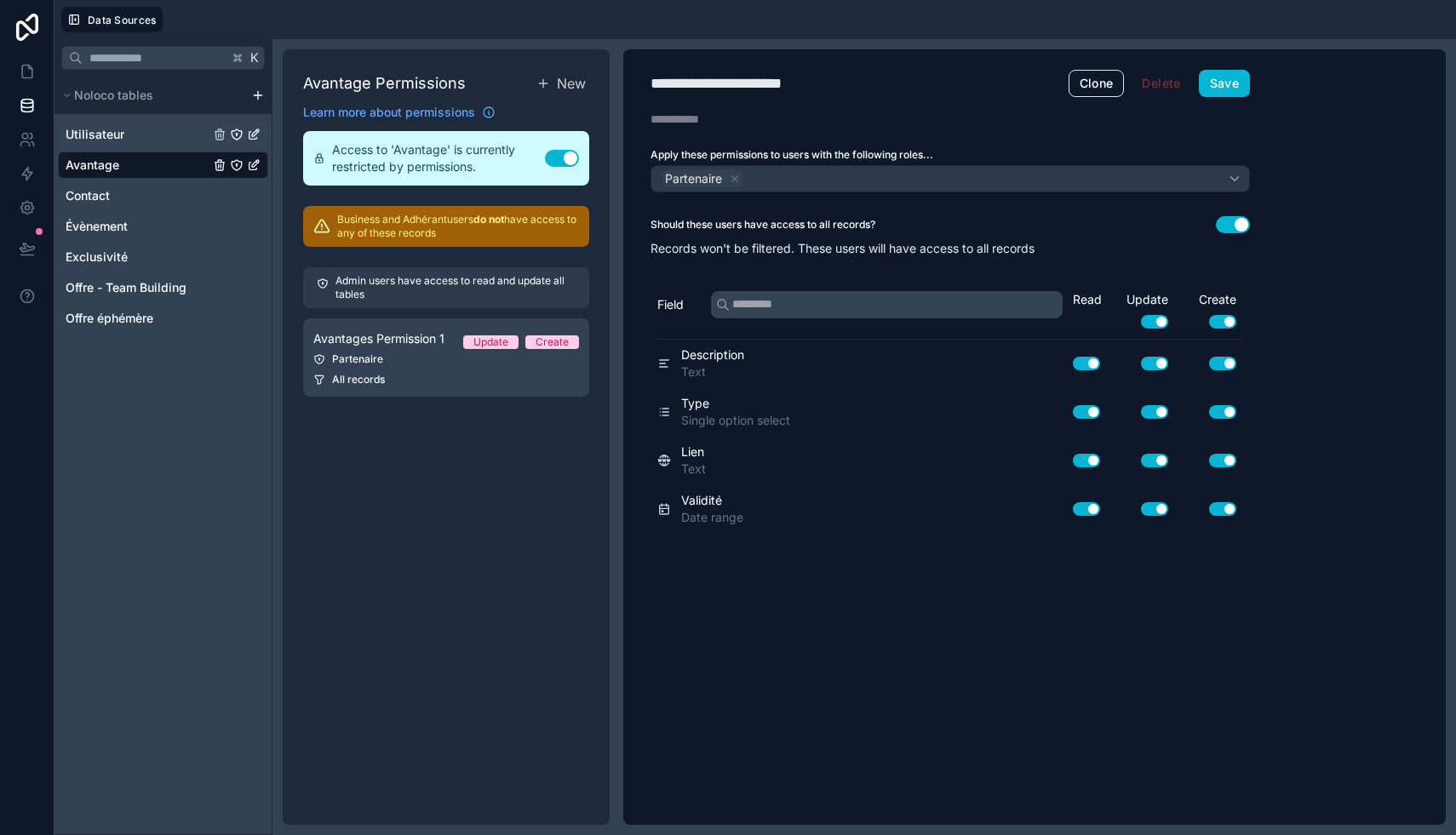 click on "Utilisateur" at bounding box center [95, 134] 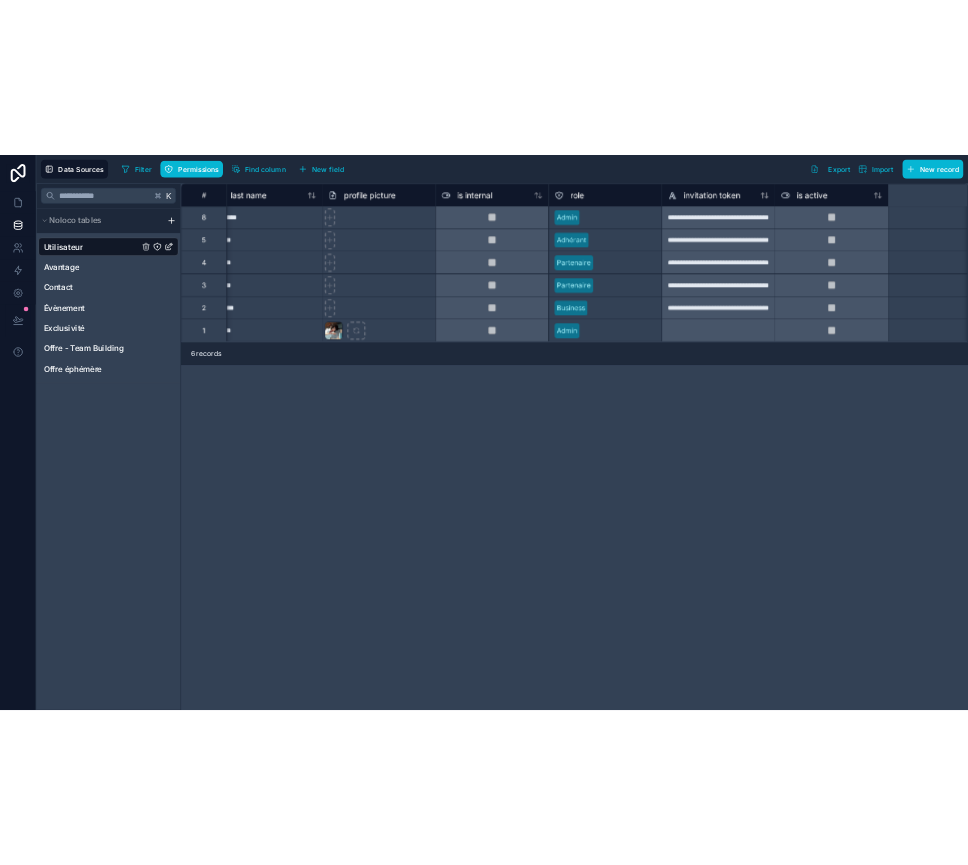scroll, scrollTop: 0, scrollLeft: 0, axis: both 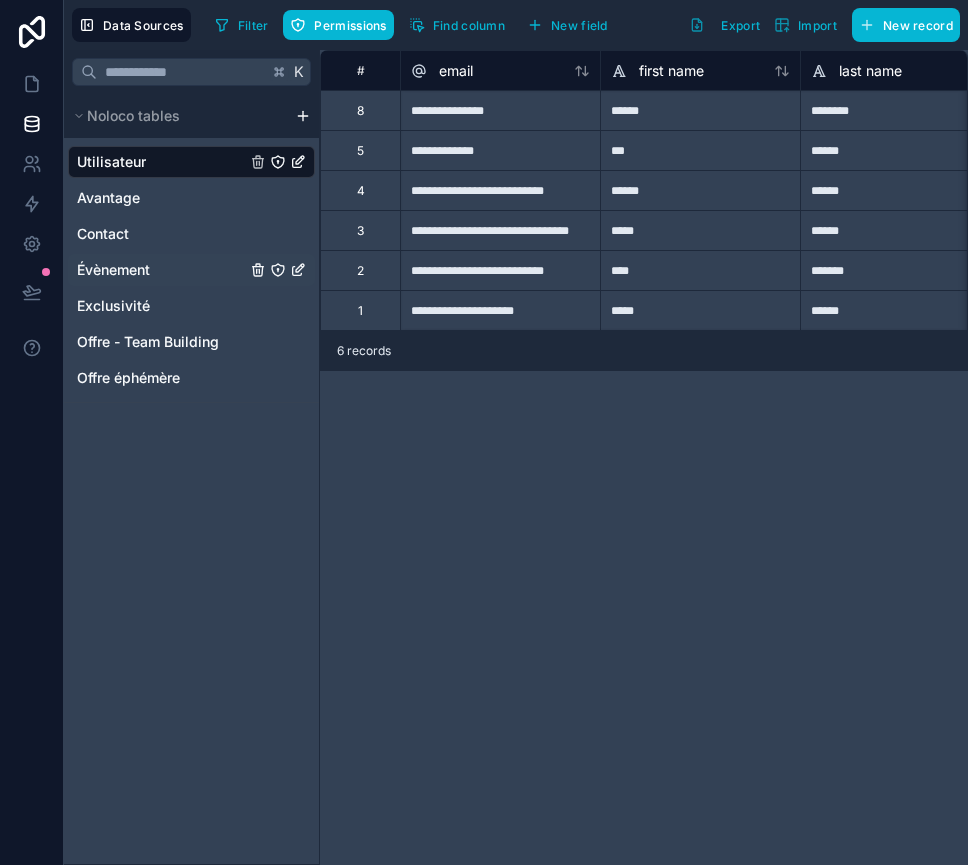 click on "Évènement" at bounding box center (113, 270) 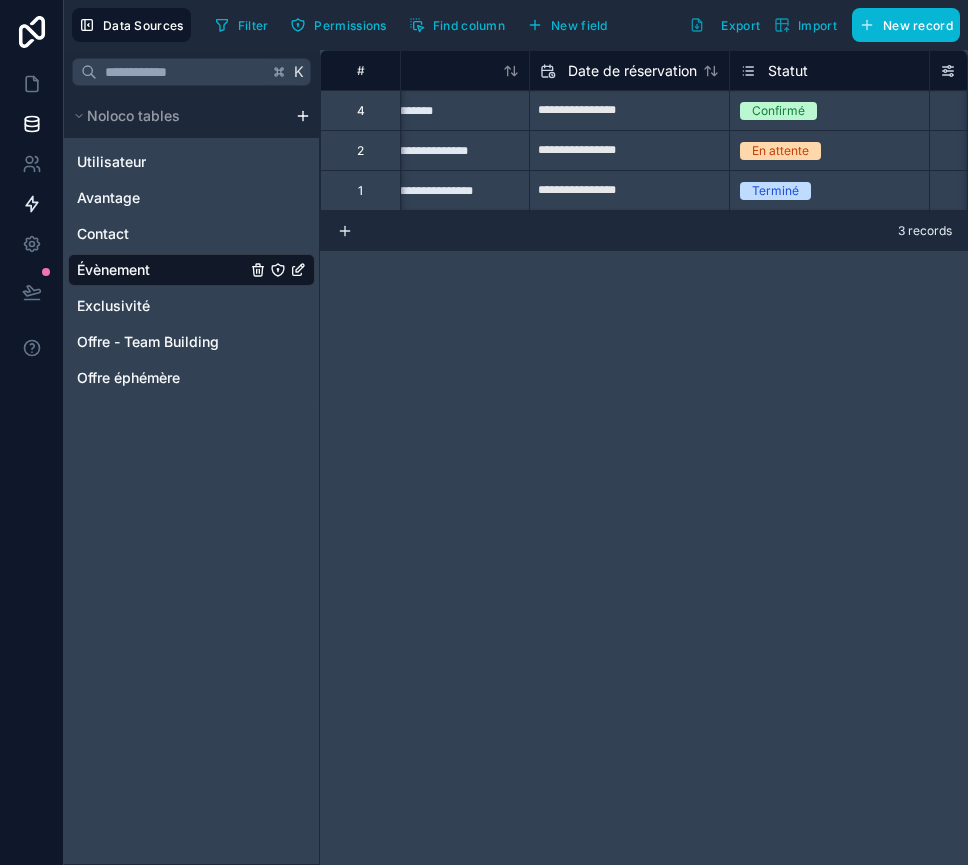 scroll, scrollTop: 0, scrollLeft: 0, axis: both 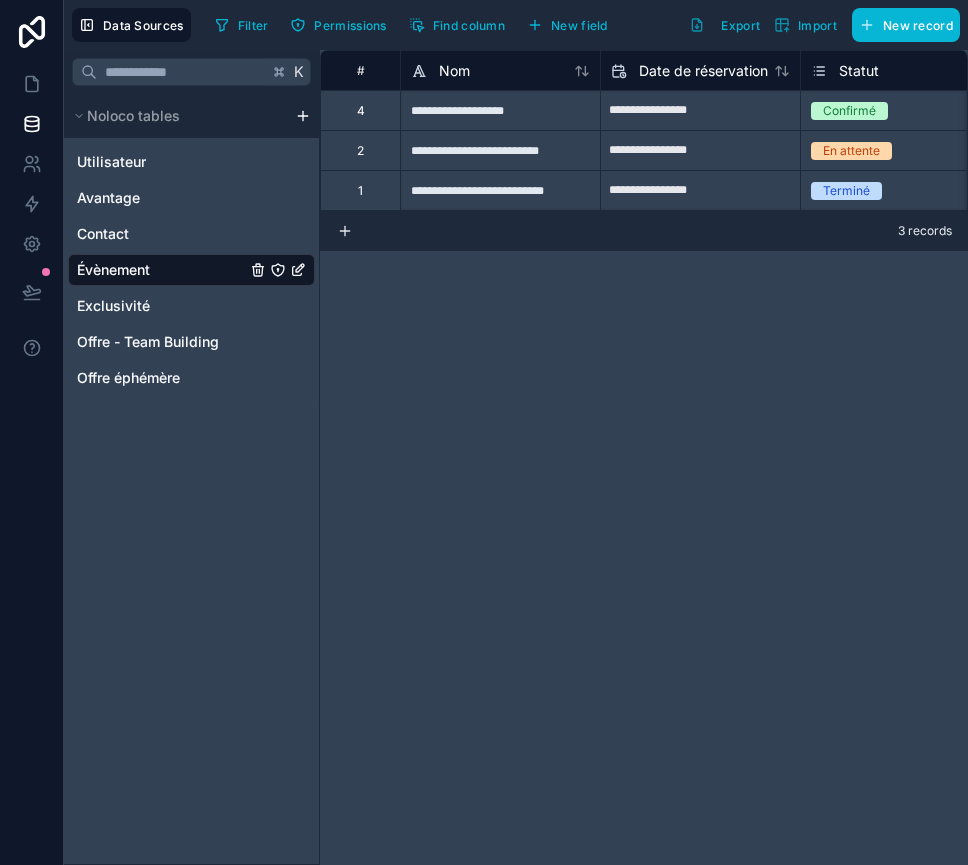 click on "Évènement" at bounding box center [113, 270] 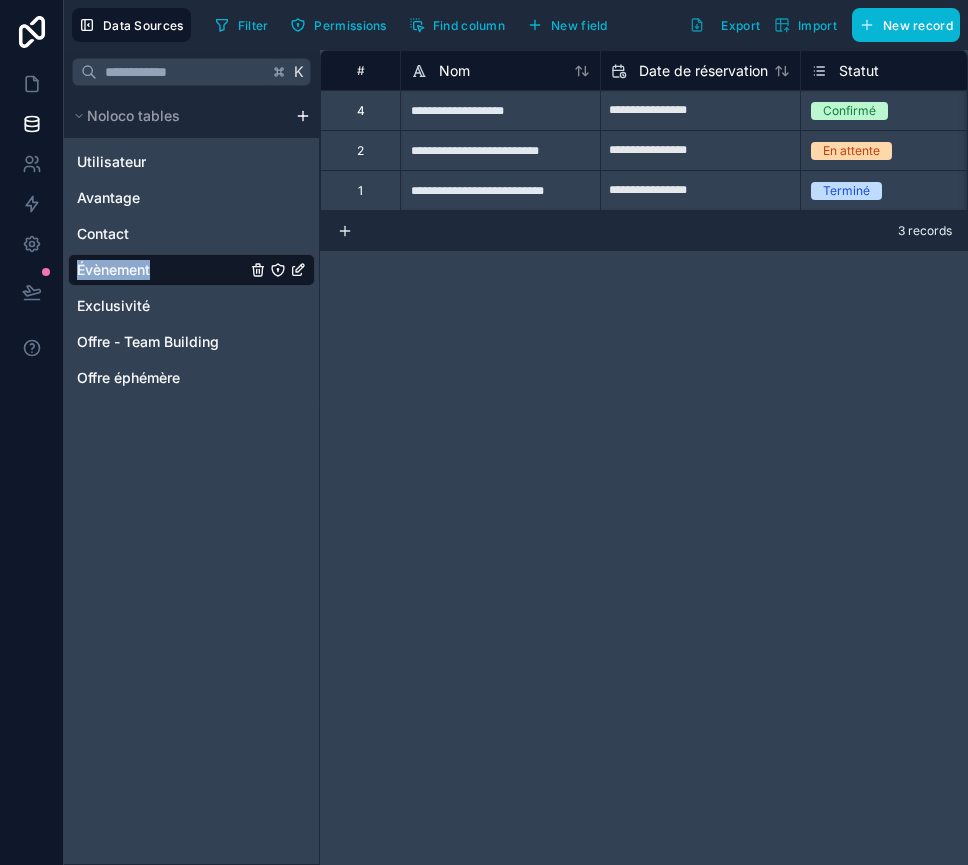 click on "Évènement" at bounding box center [113, 270] 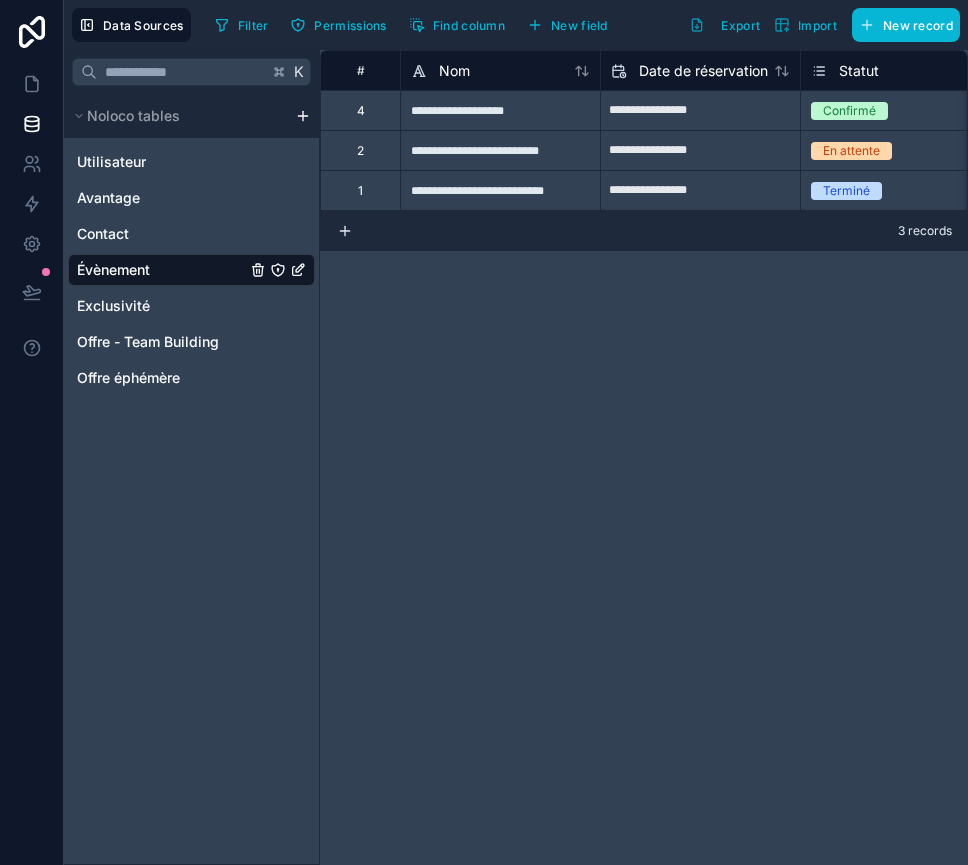 click on "Évènement" at bounding box center (113, 270) 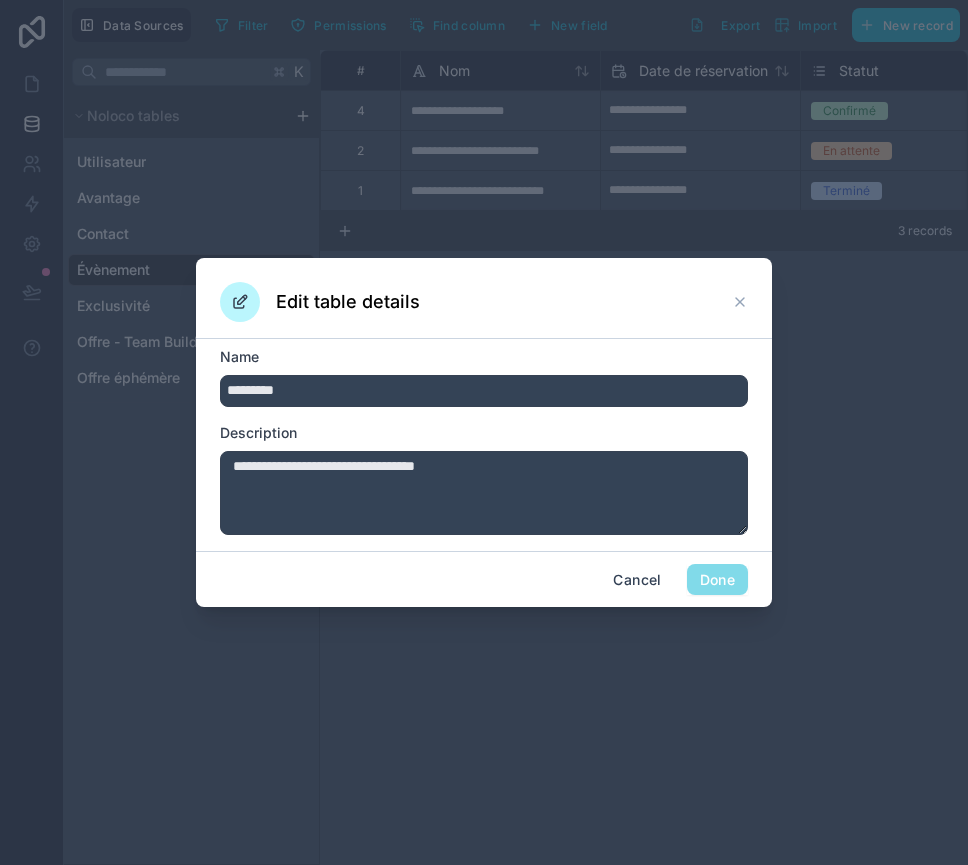click on "*********" at bounding box center (484, 391) 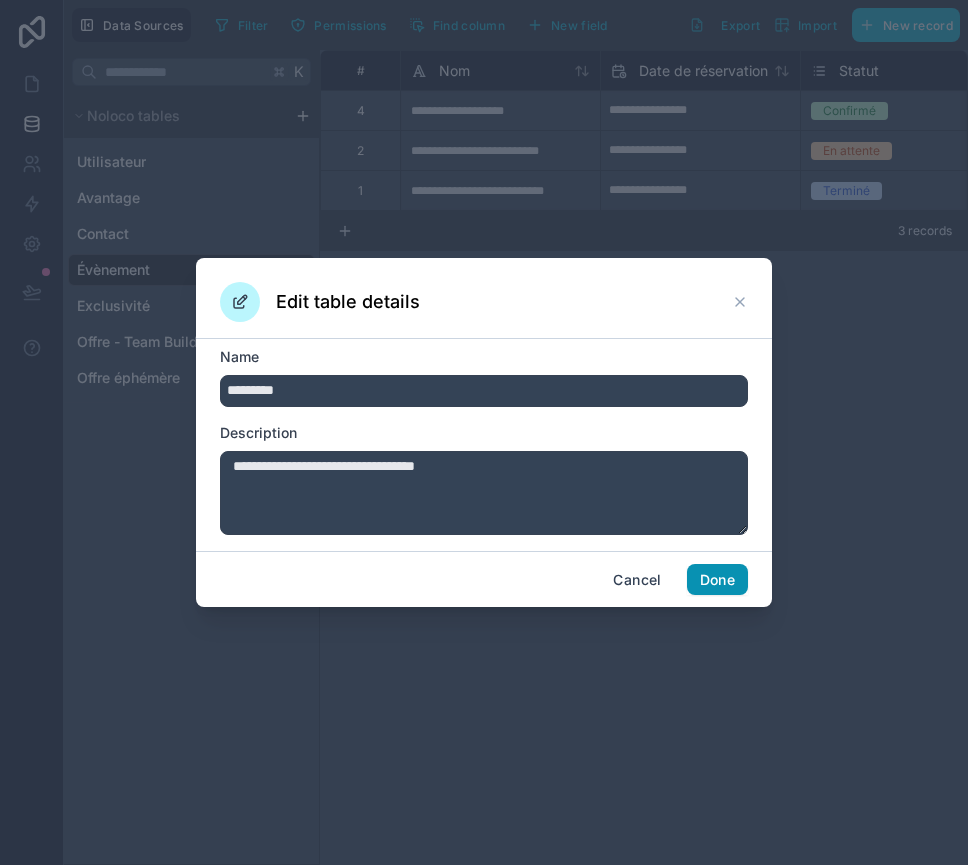 type on "*********" 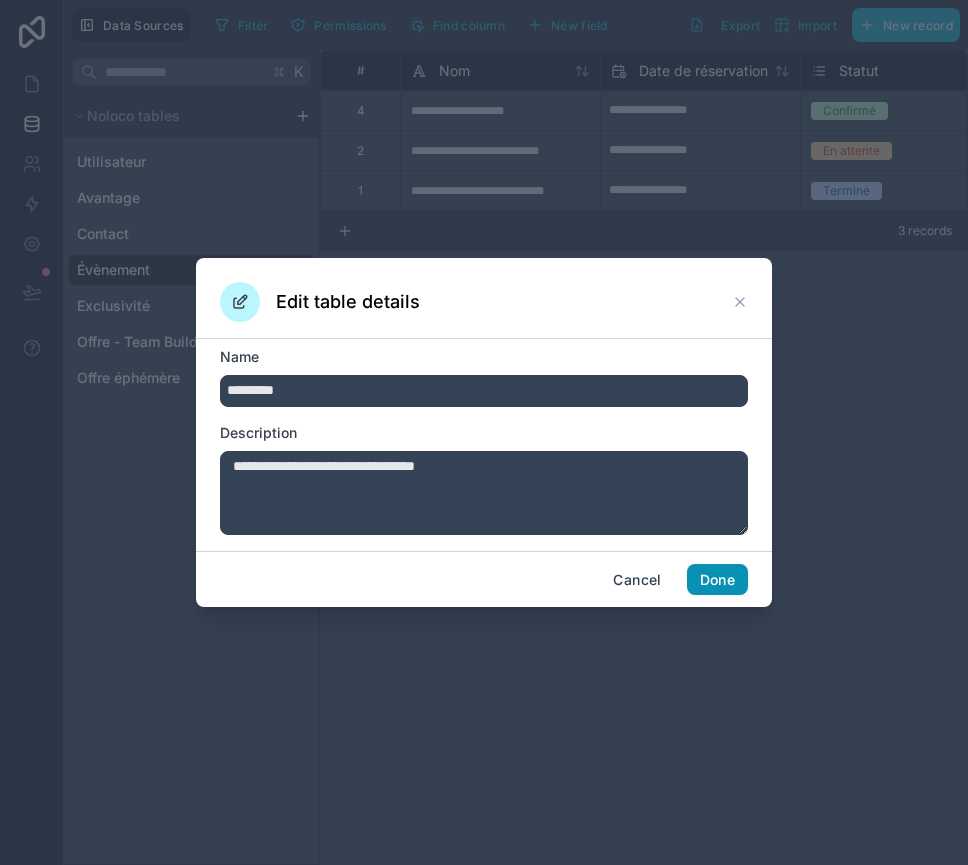 click on "Done" at bounding box center [717, 580] 